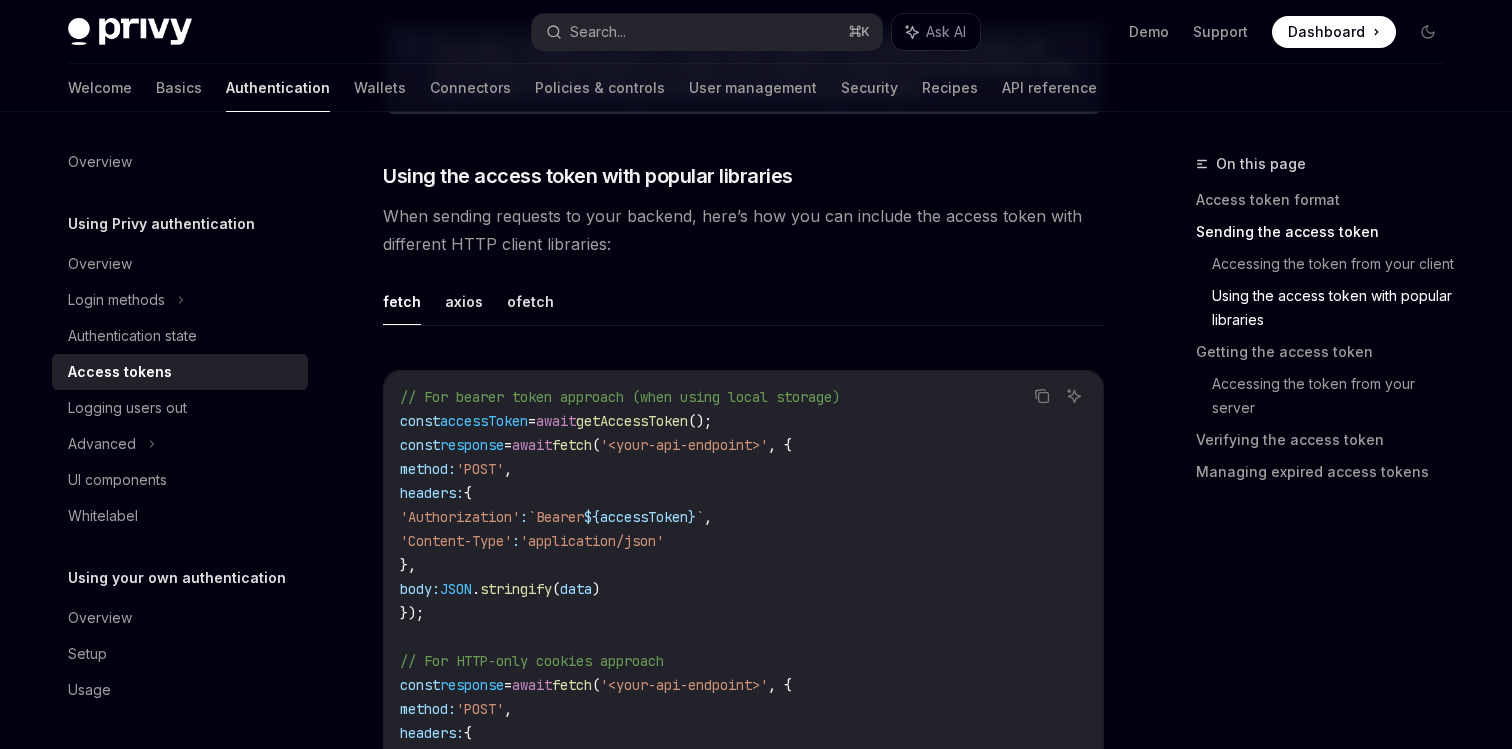 scroll, scrollTop: 1621, scrollLeft: 0, axis: vertical 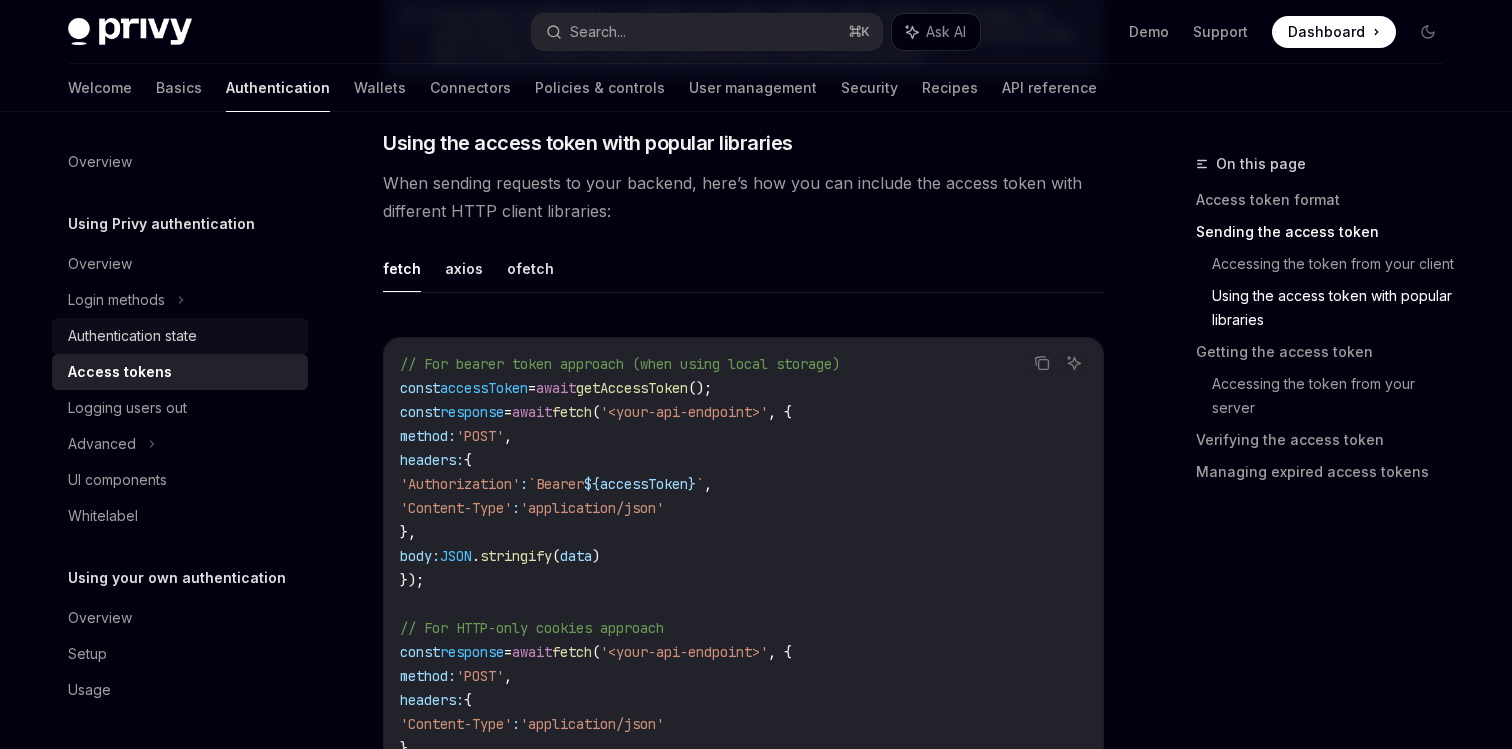 click on "Authentication state" at bounding box center [132, 336] 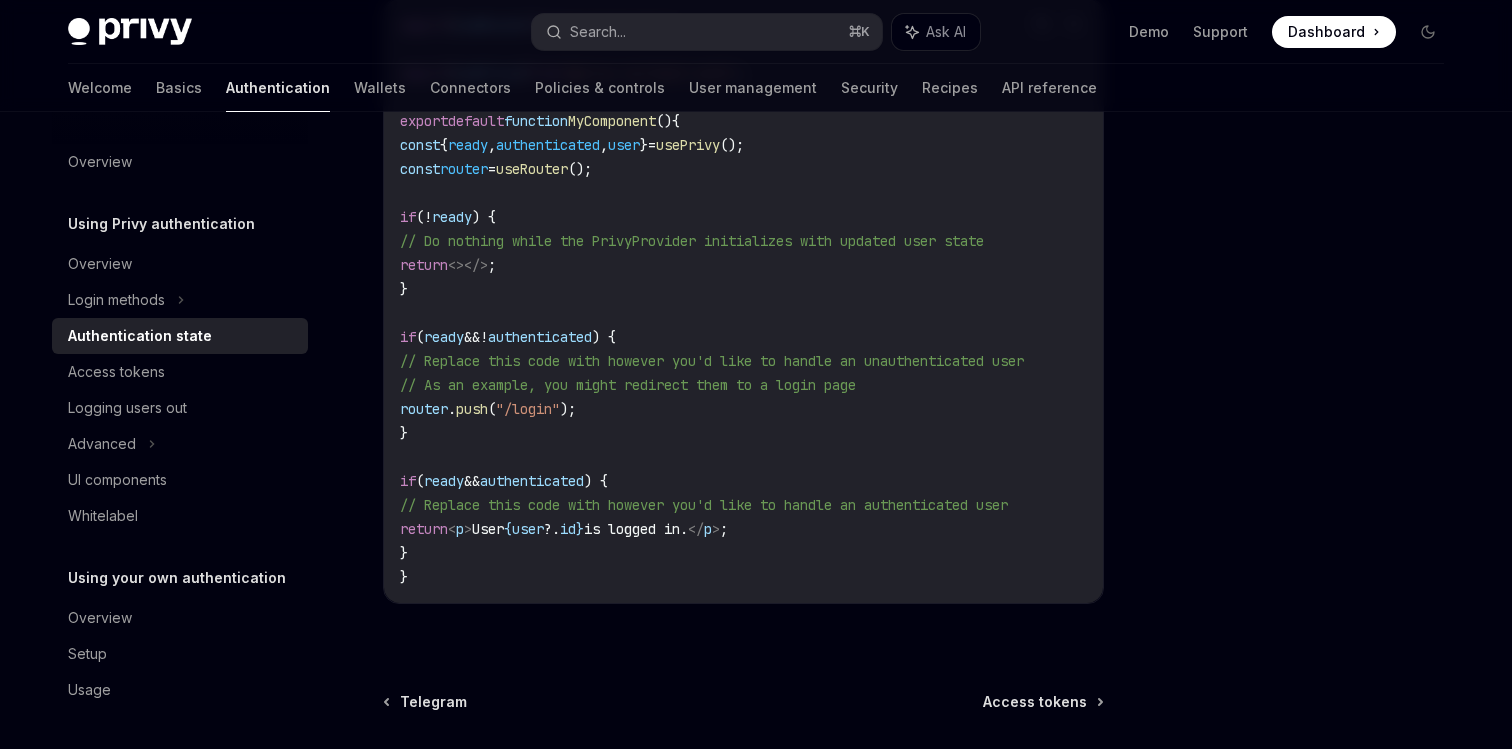 scroll, scrollTop: 757, scrollLeft: 0, axis: vertical 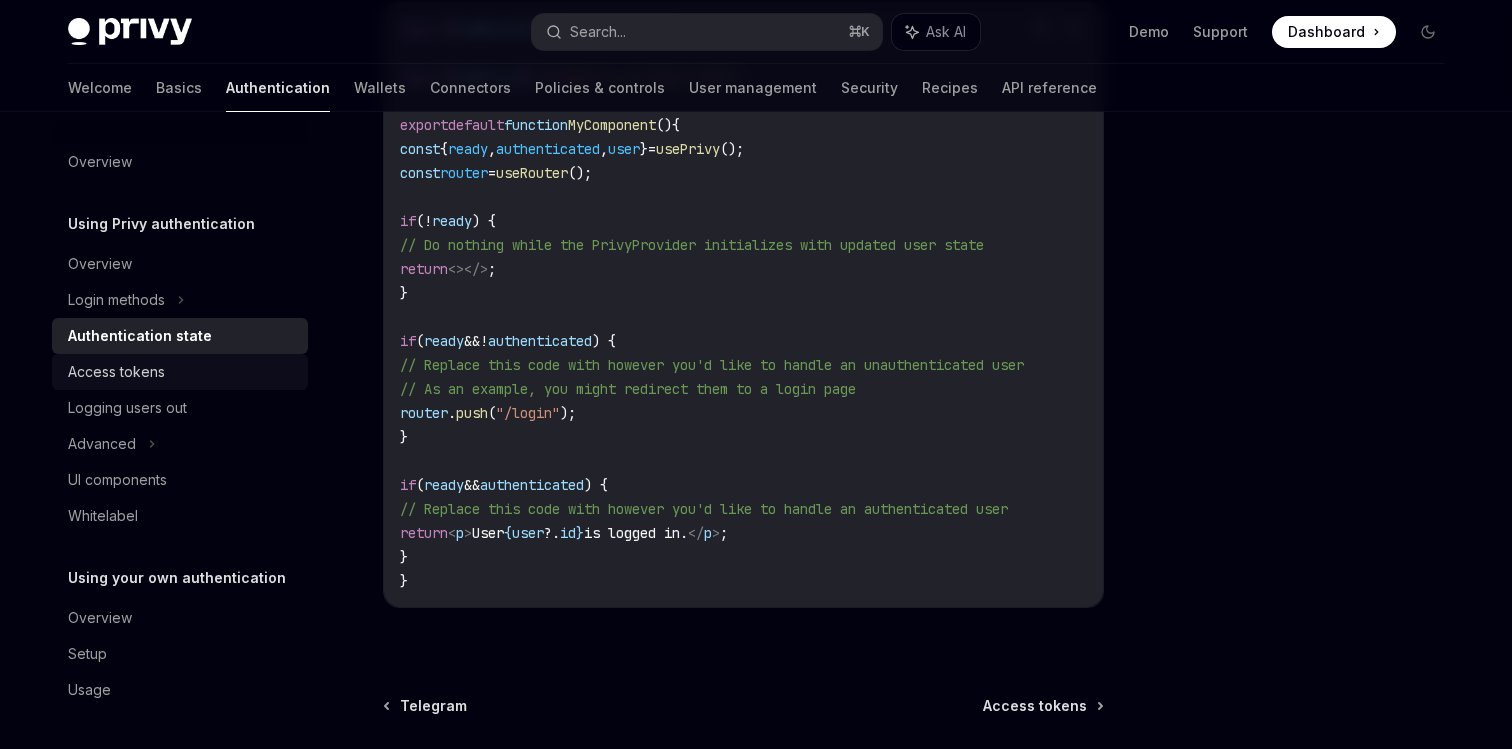 click on "Access tokens" at bounding box center (180, 372) 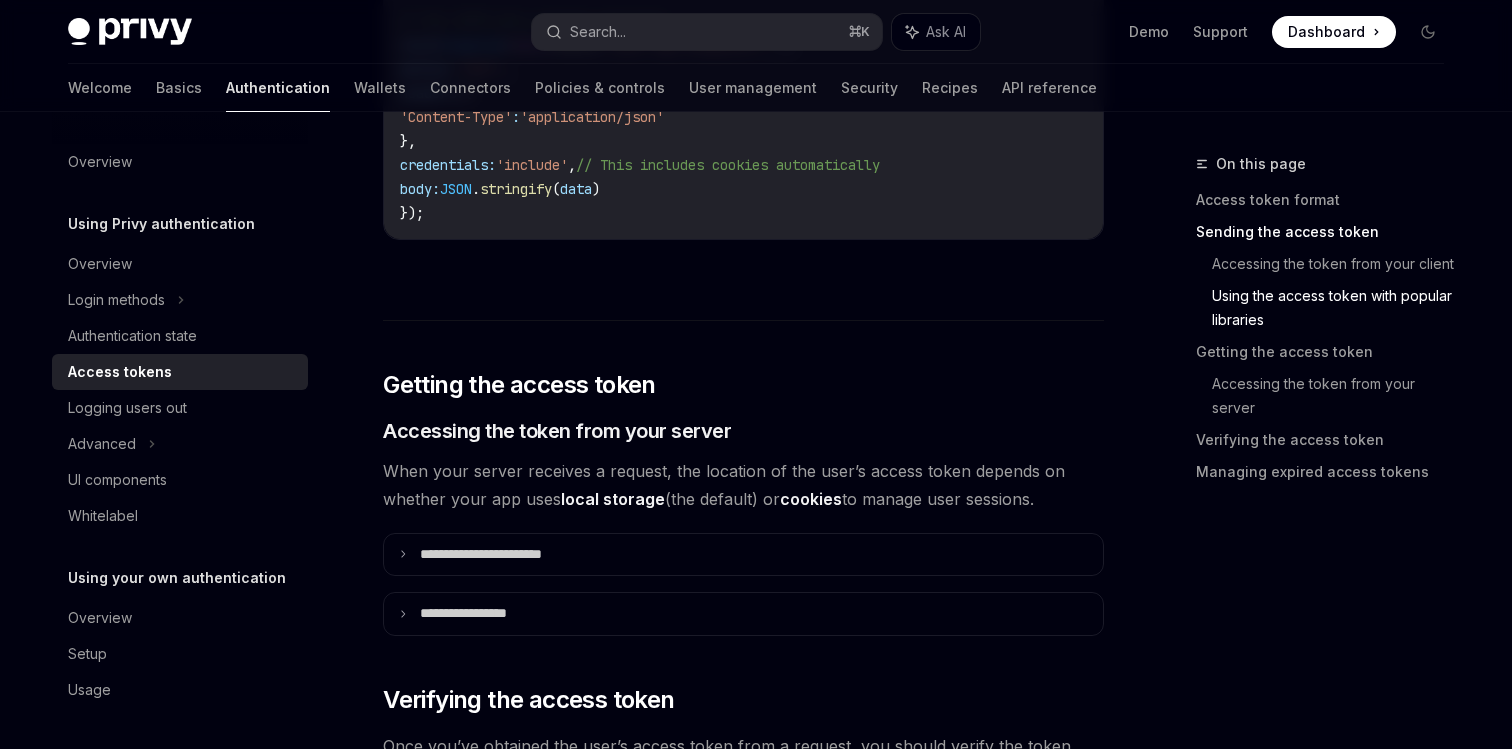 scroll, scrollTop: 2292, scrollLeft: 0, axis: vertical 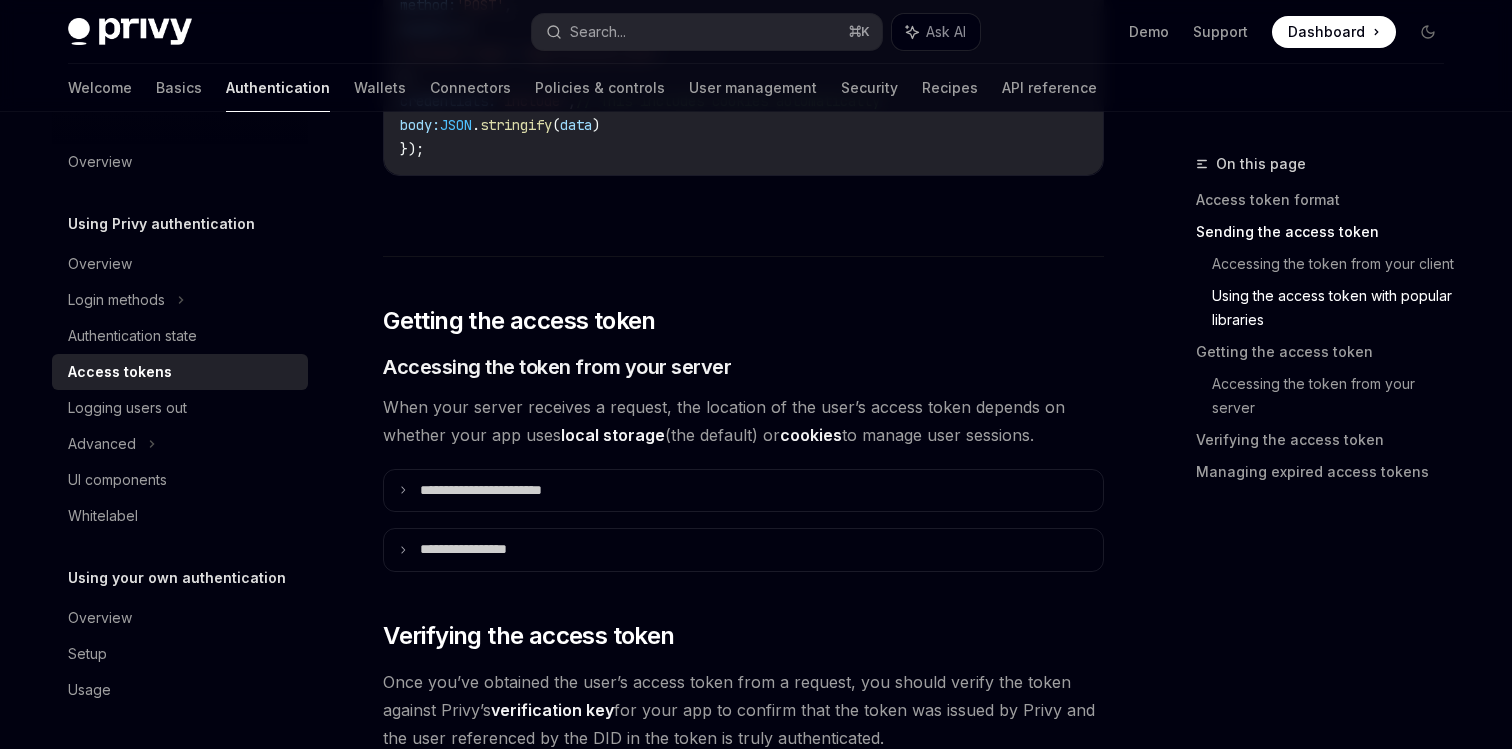 click on "When your server receives a request, the location of the user’s access token depends on whether your app uses  local storage  (the default) or  cookies  to manage user sessions." at bounding box center (743, 421) 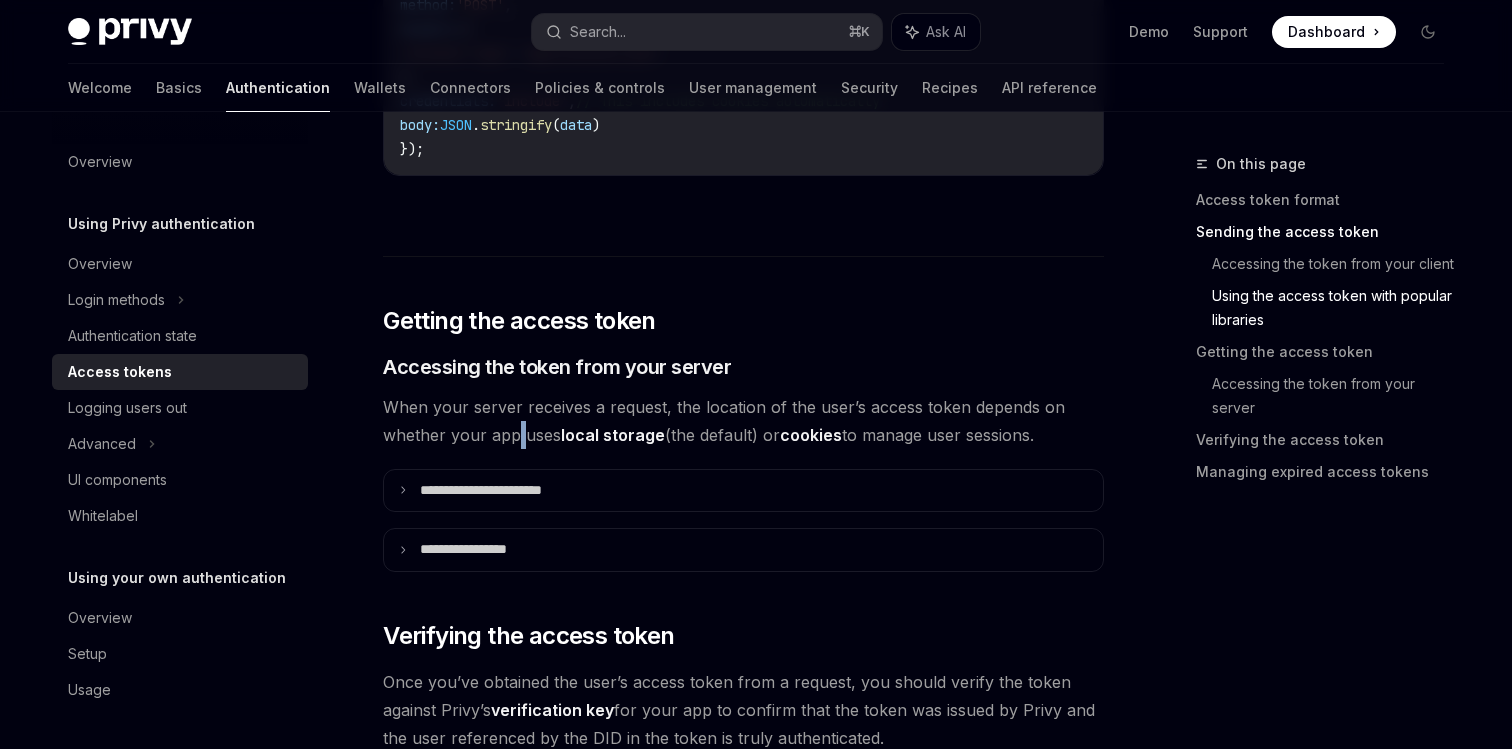 click on "When your server receives a request, the location of the user’s access token depends on whether your app uses  local storage  (the default) or  cookies  to manage user sessions." at bounding box center [743, 421] 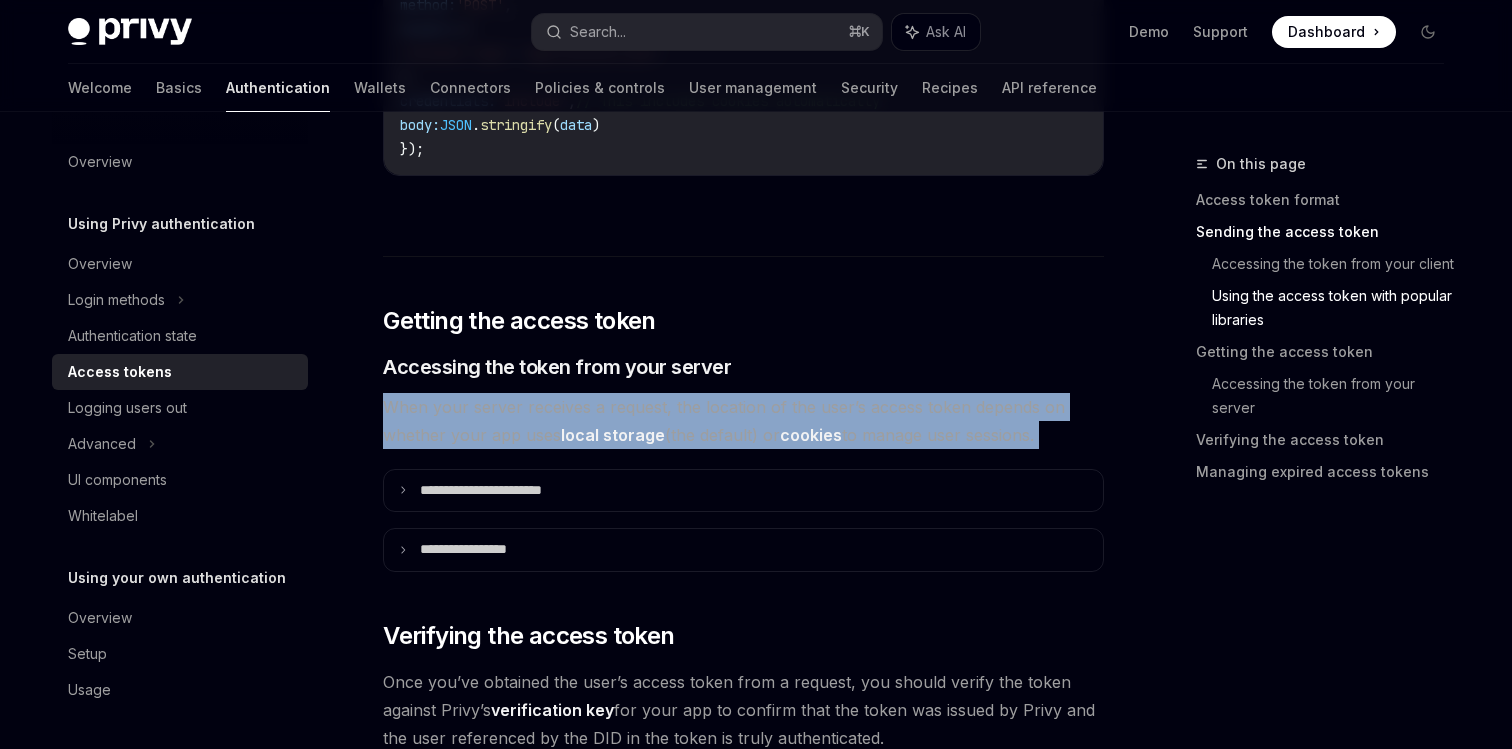 click on "When your server receives a request, the location of the user’s access token depends on whether your app uses  local storage  (the default) or  cookies  to manage user sessions." at bounding box center (743, 421) 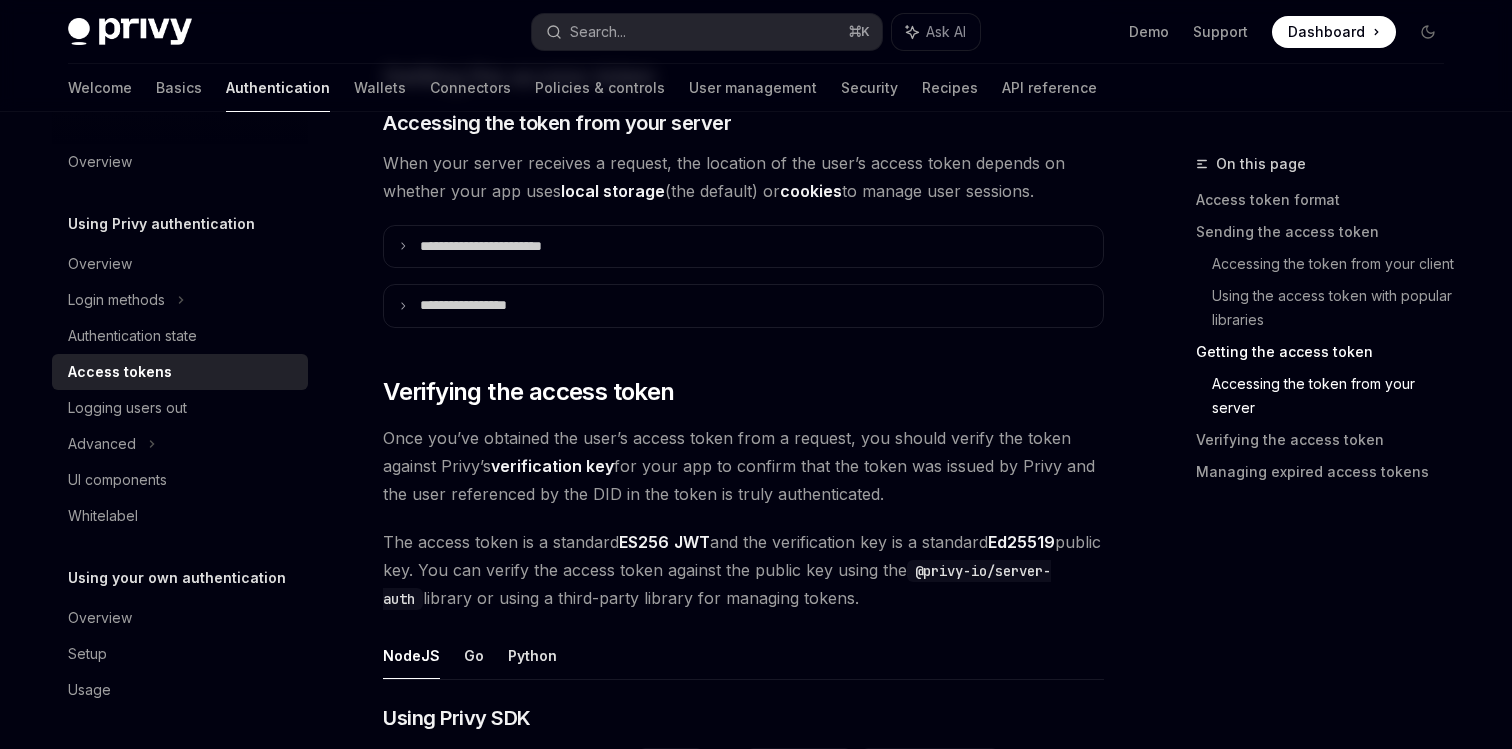 scroll, scrollTop: 2687, scrollLeft: 0, axis: vertical 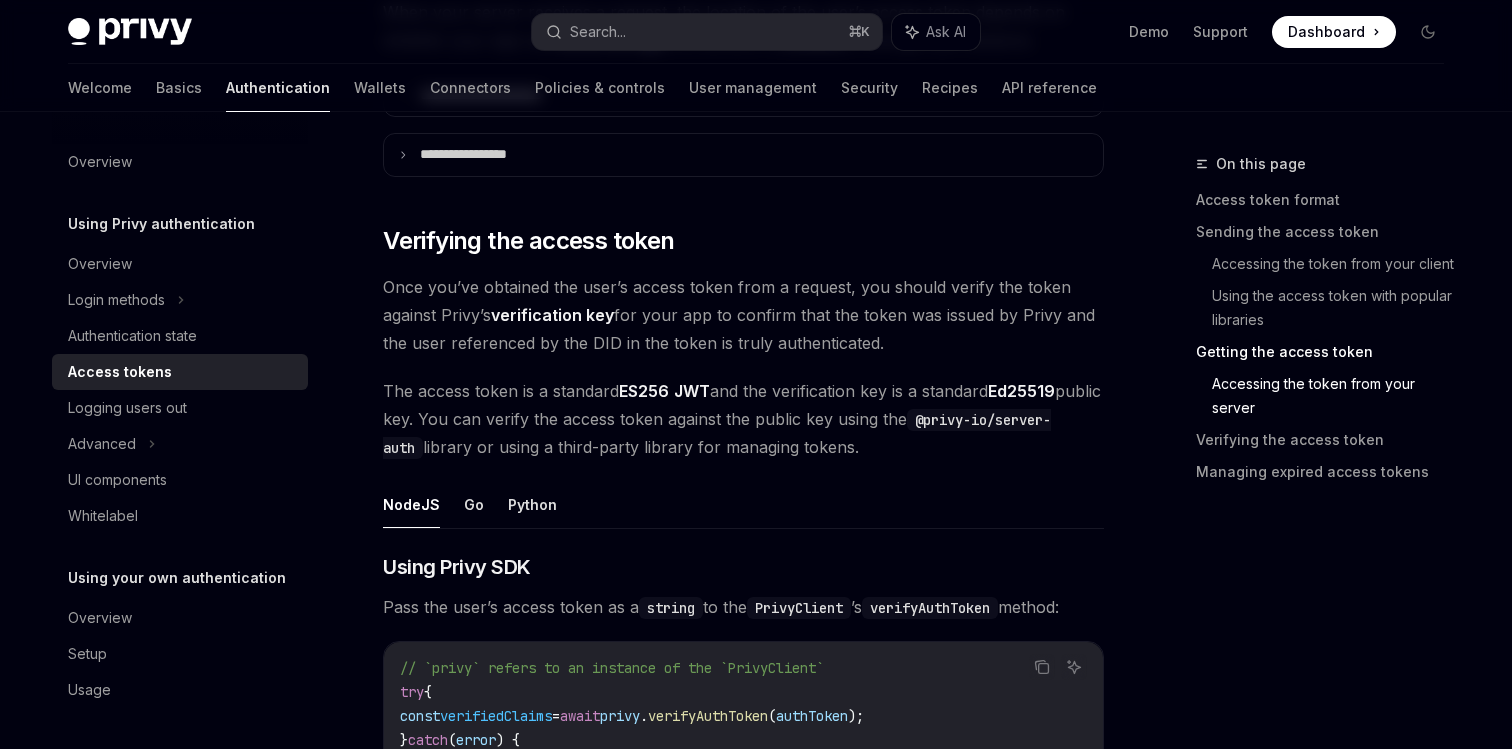 click on "The access token is a standard  ES256   JWT  and the verification key is a standard  Ed25519  public key. You can verify the access token against the public key using the  @privy-io/server-auth  library or using a third-party library for managing tokens." at bounding box center (743, 419) 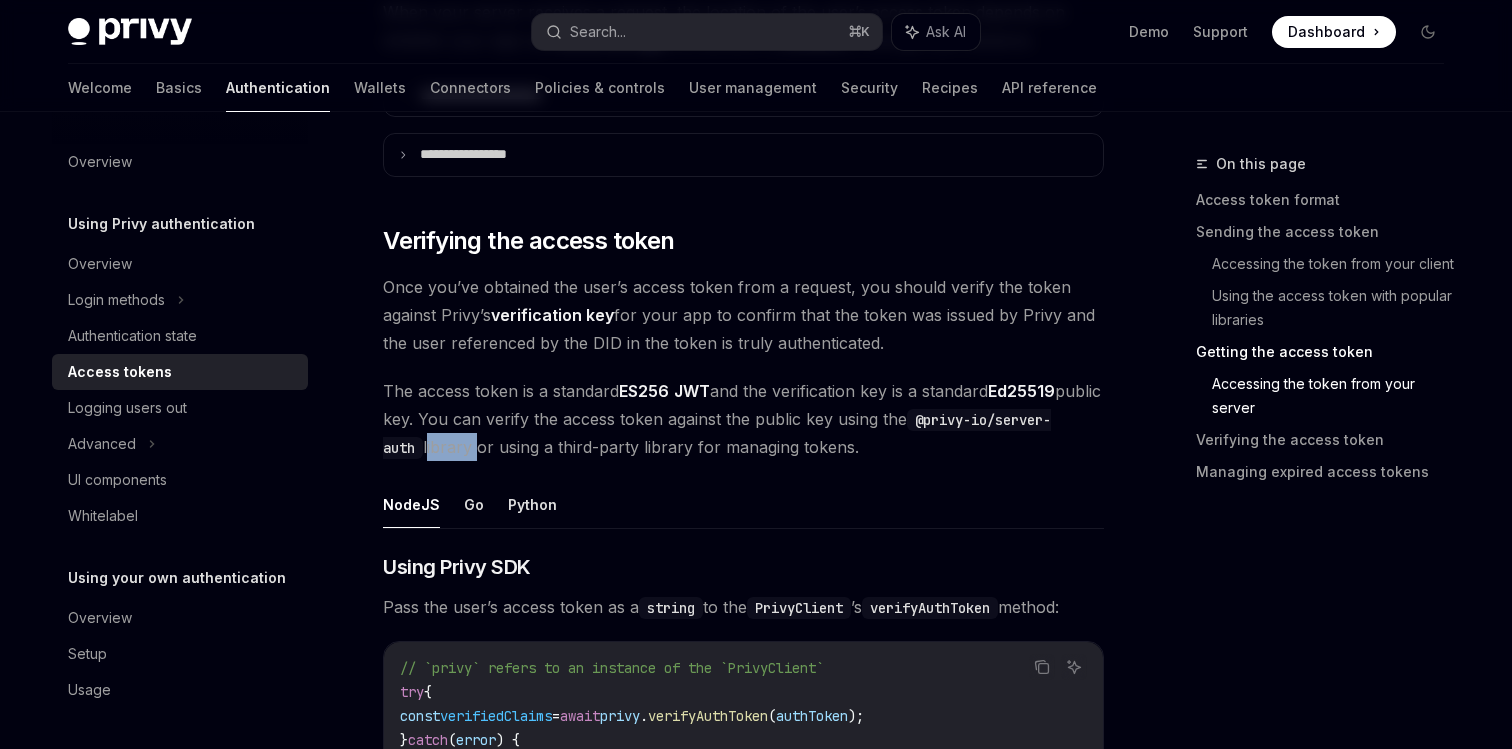 click on "The access token is a standard  ES256   JWT  and the verification key is a standard  Ed25519  public key. You can verify the access token against the public key using the  @privy-io/server-auth  library or using a third-party library for managing tokens." at bounding box center [743, 419] 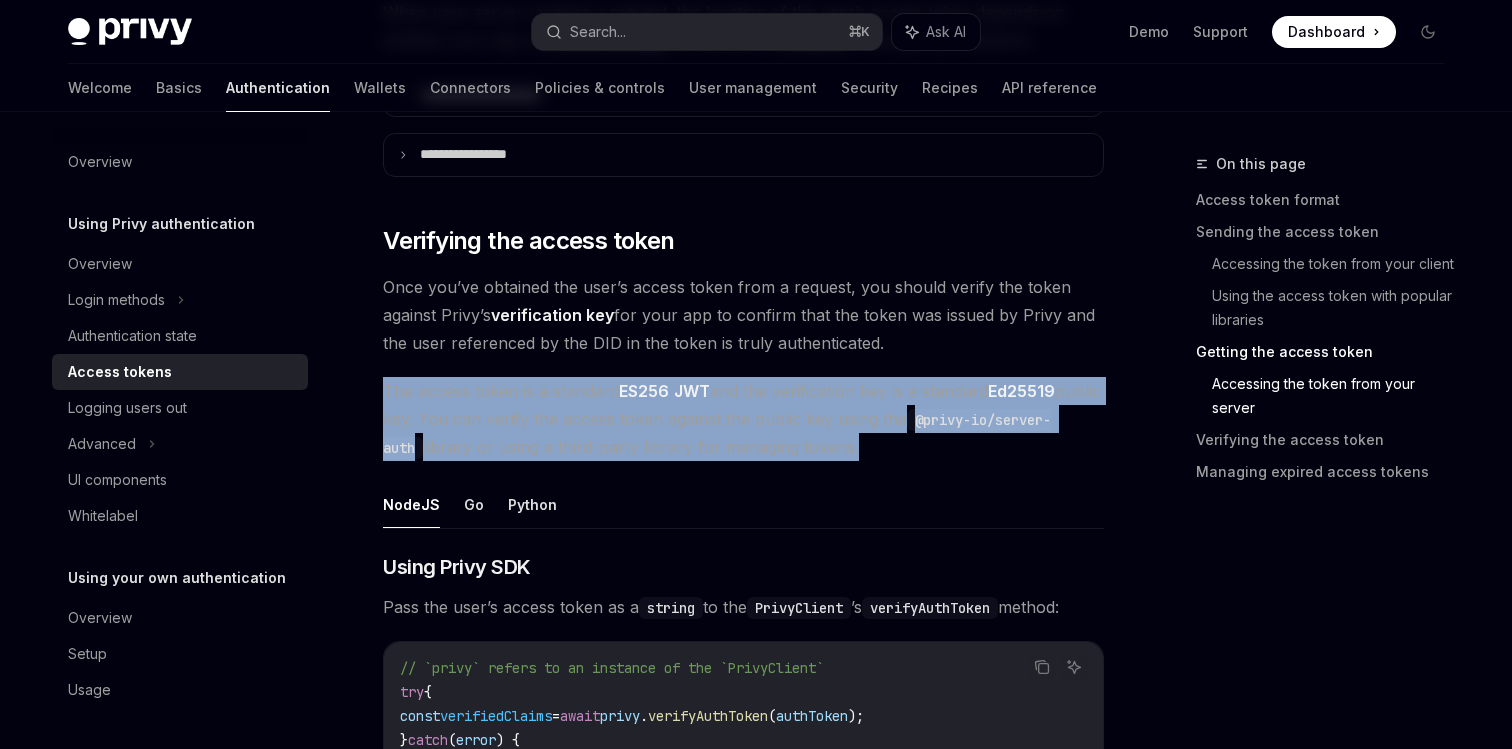 click on "The access token is a standard  ES256   JWT  and the verification key is a standard  Ed25519  public key. You can verify the access token against the public key using the  @privy-io/server-auth  library or using a third-party library for managing tokens." at bounding box center (743, 419) 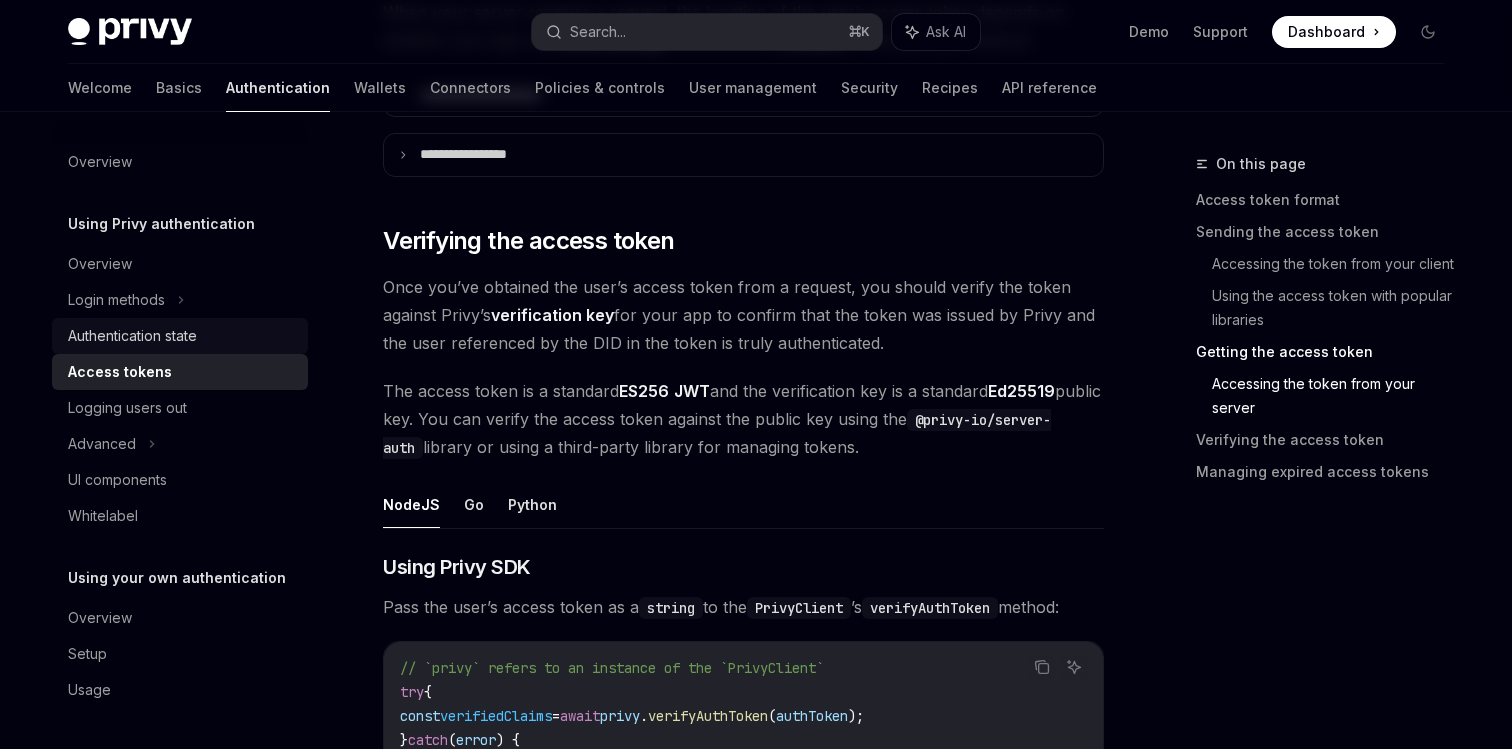 click on "Authentication state" at bounding box center [132, 336] 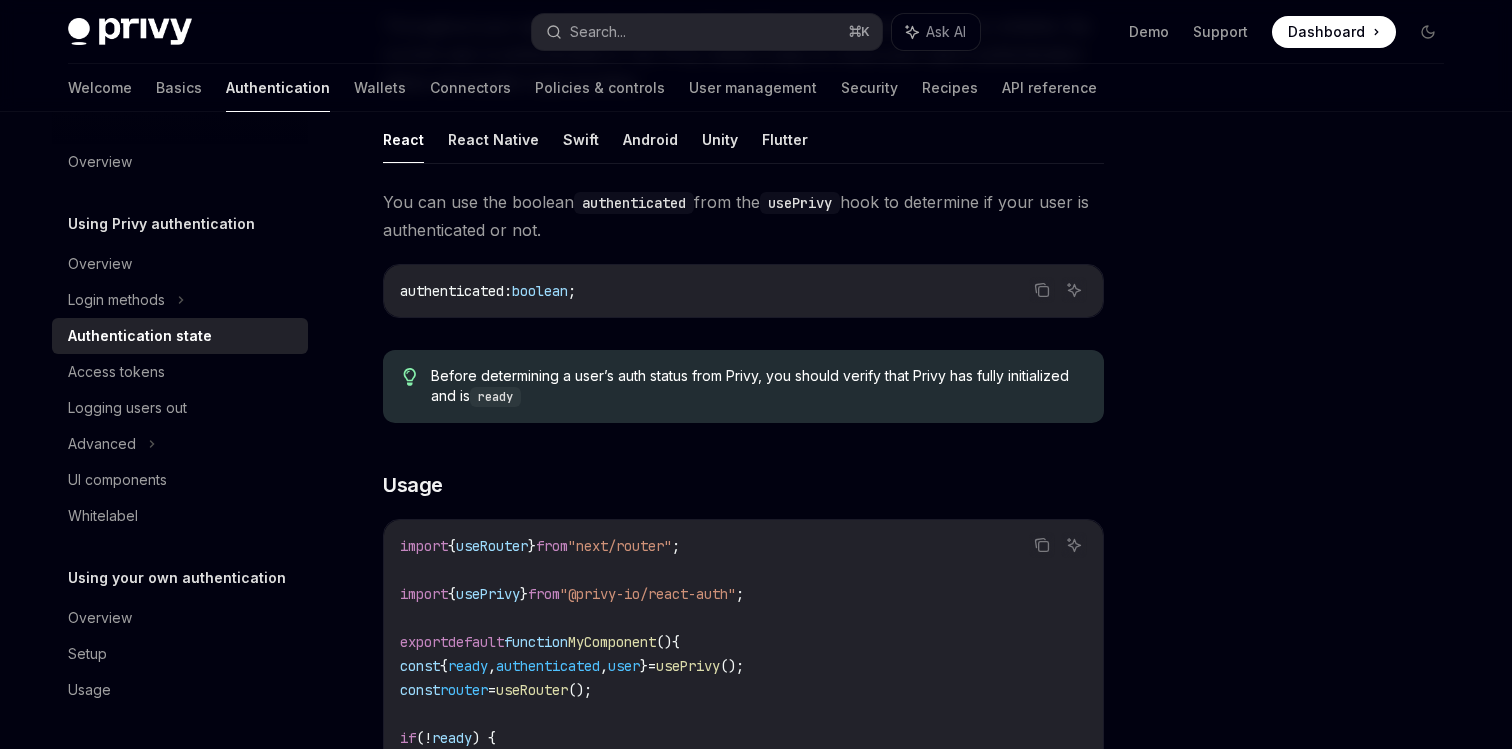 scroll, scrollTop: 242, scrollLeft: 0, axis: vertical 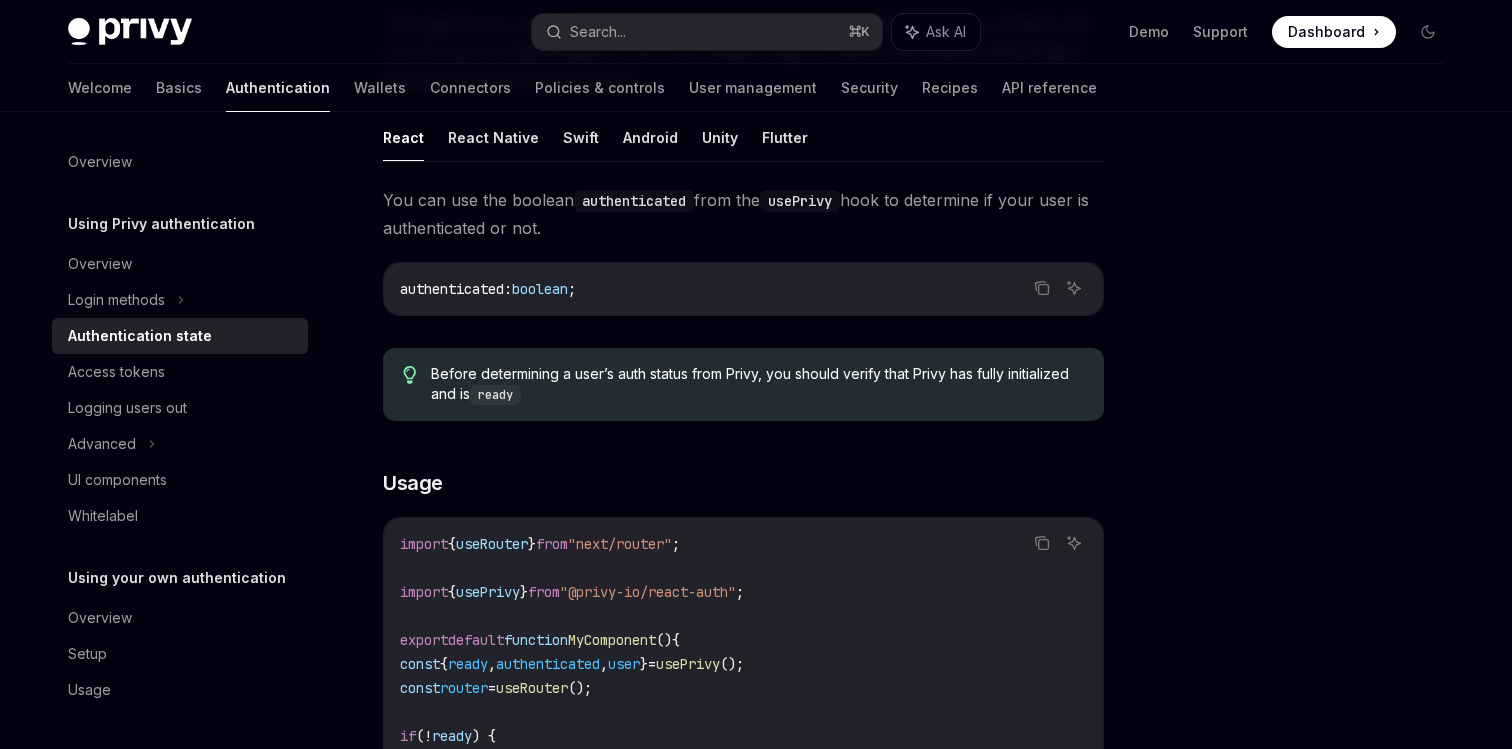 click on "Before determining a user’s auth status from Privy, you should verify that
Privy has fully initialized and is  ready" at bounding box center [757, 384] 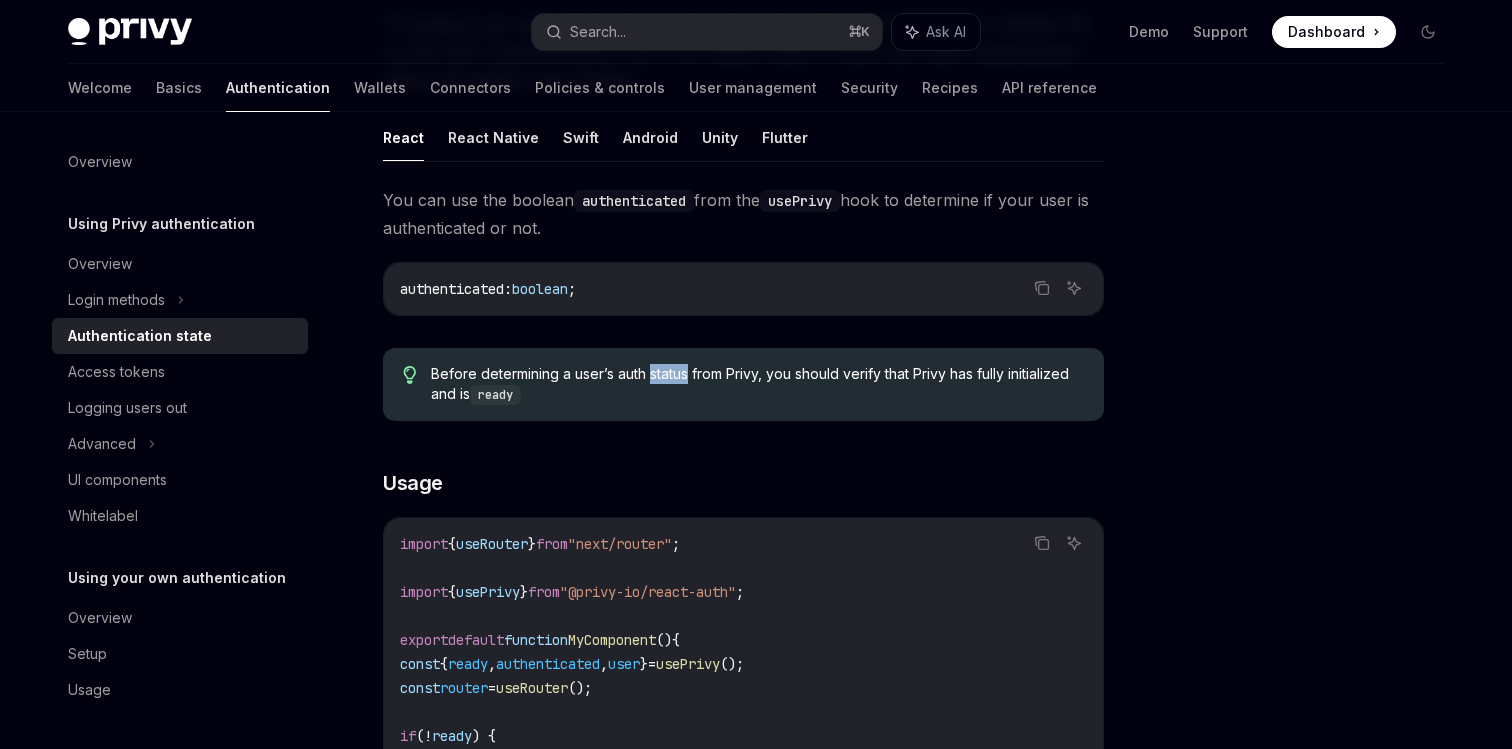 click on "Before determining a user’s auth status from Privy, you should verify that
Privy has fully initialized and is  ready" at bounding box center (757, 384) 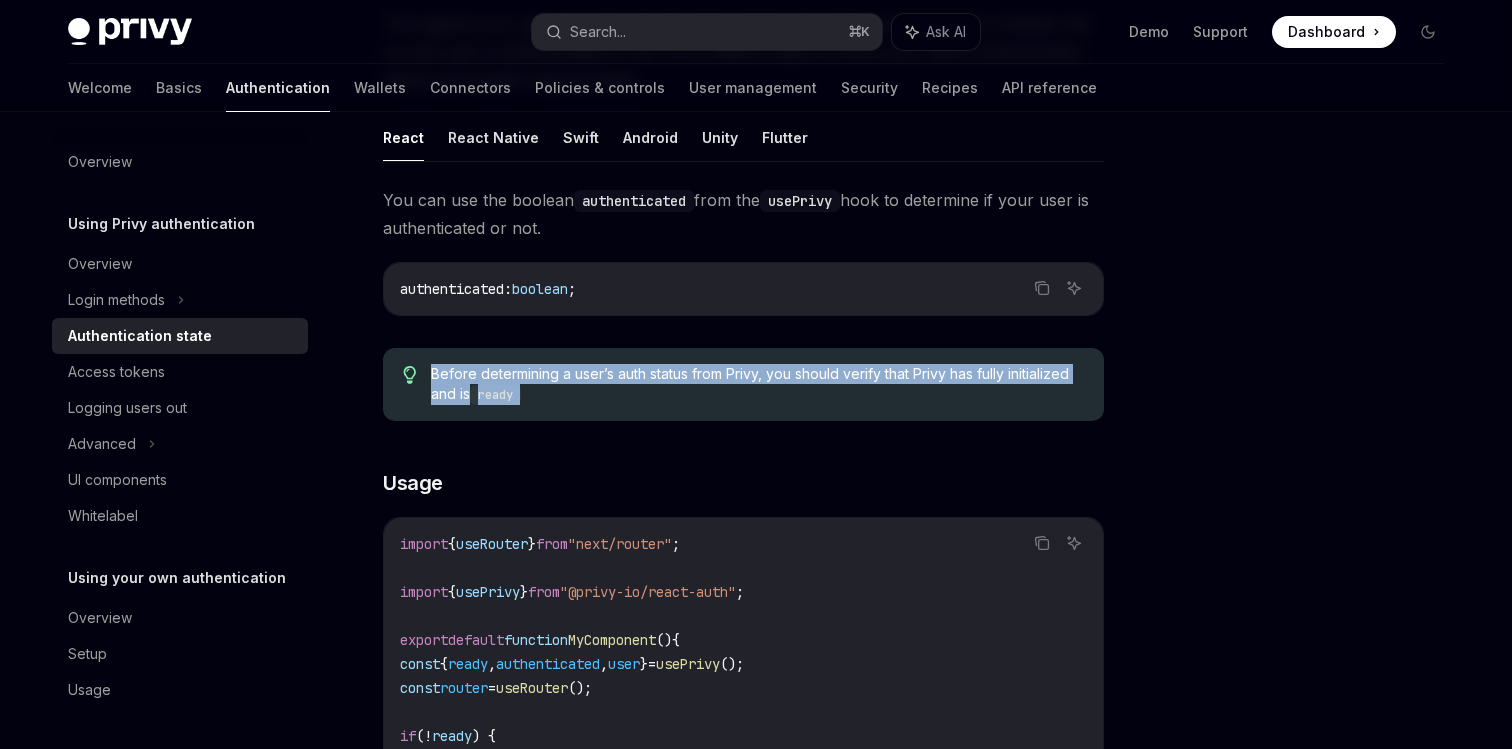 click on "Before determining a user’s auth status from Privy, you should verify that
Privy has fully initialized and is  ready" at bounding box center (757, 384) 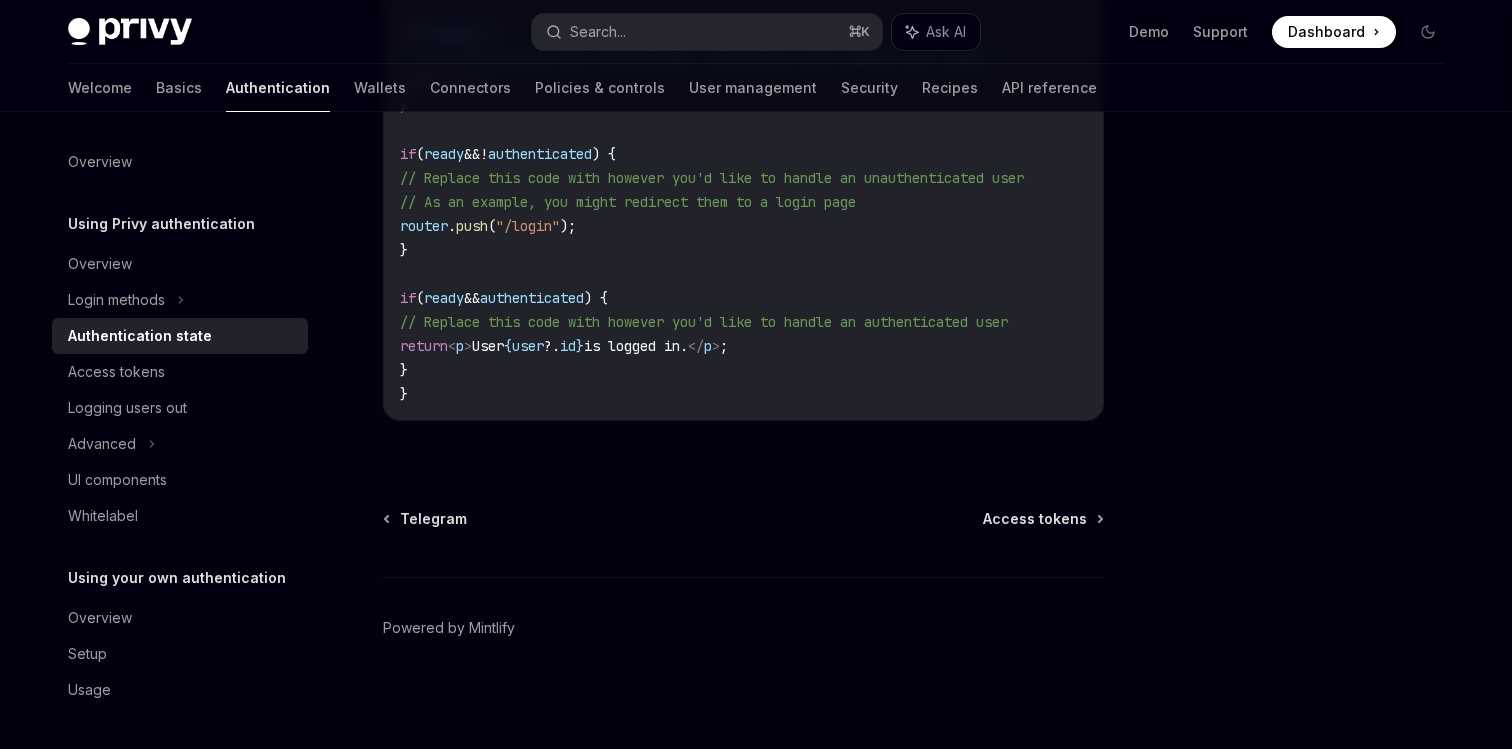 scroll, scrollTop: 952, scrollLeft: 0, axis: vertical 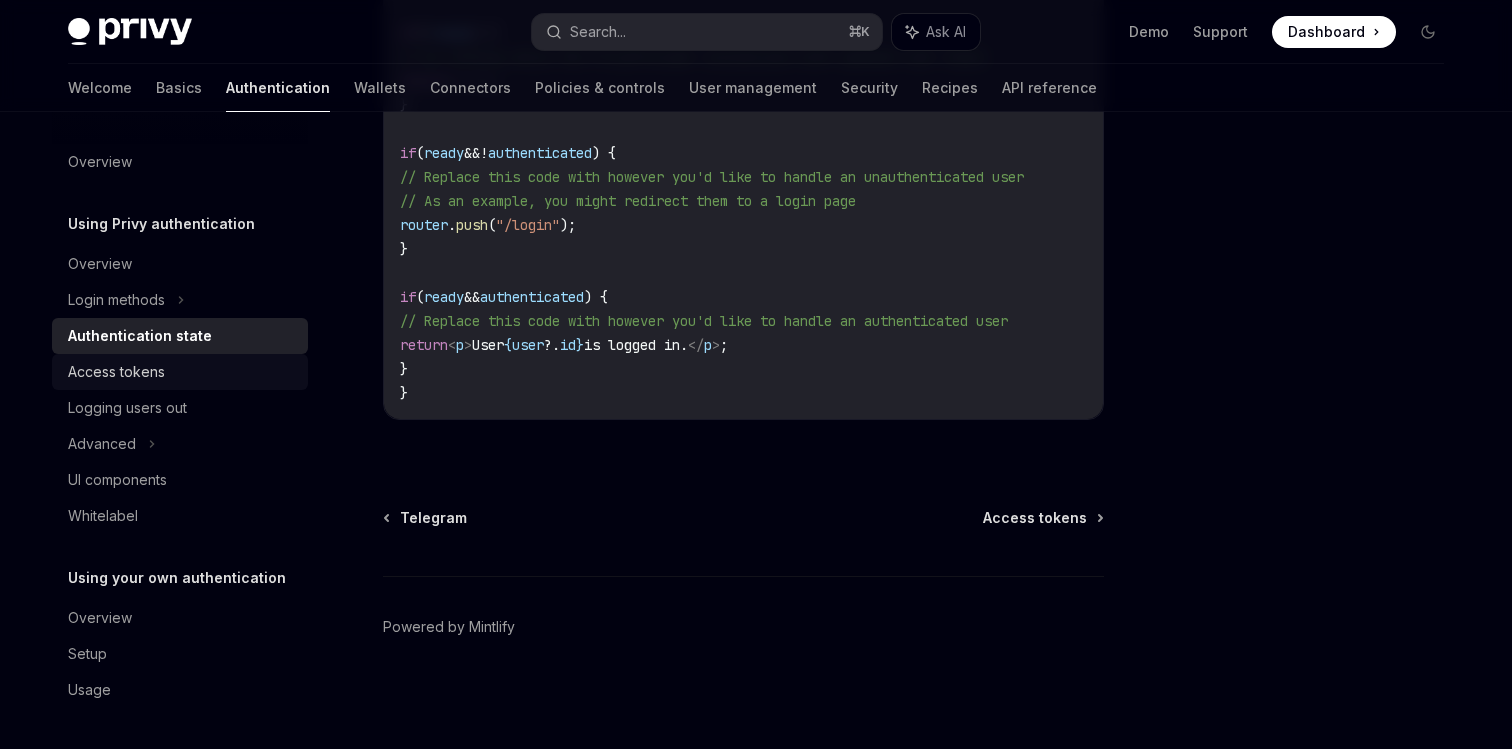 click on "Access tokens" at bounding box center [116, 372] 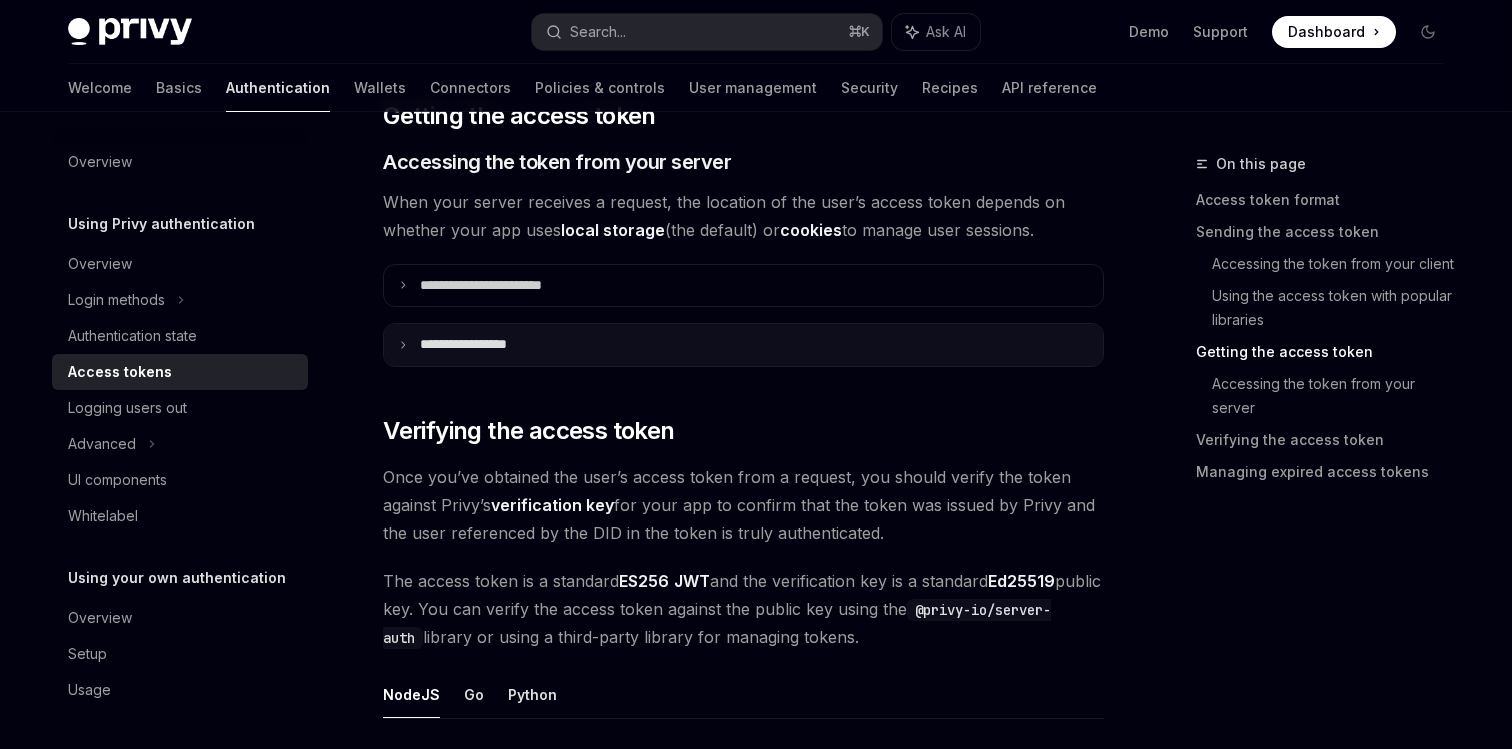 scroll, scrollTop: 2468, scrollLeft: 0, axis: vertical 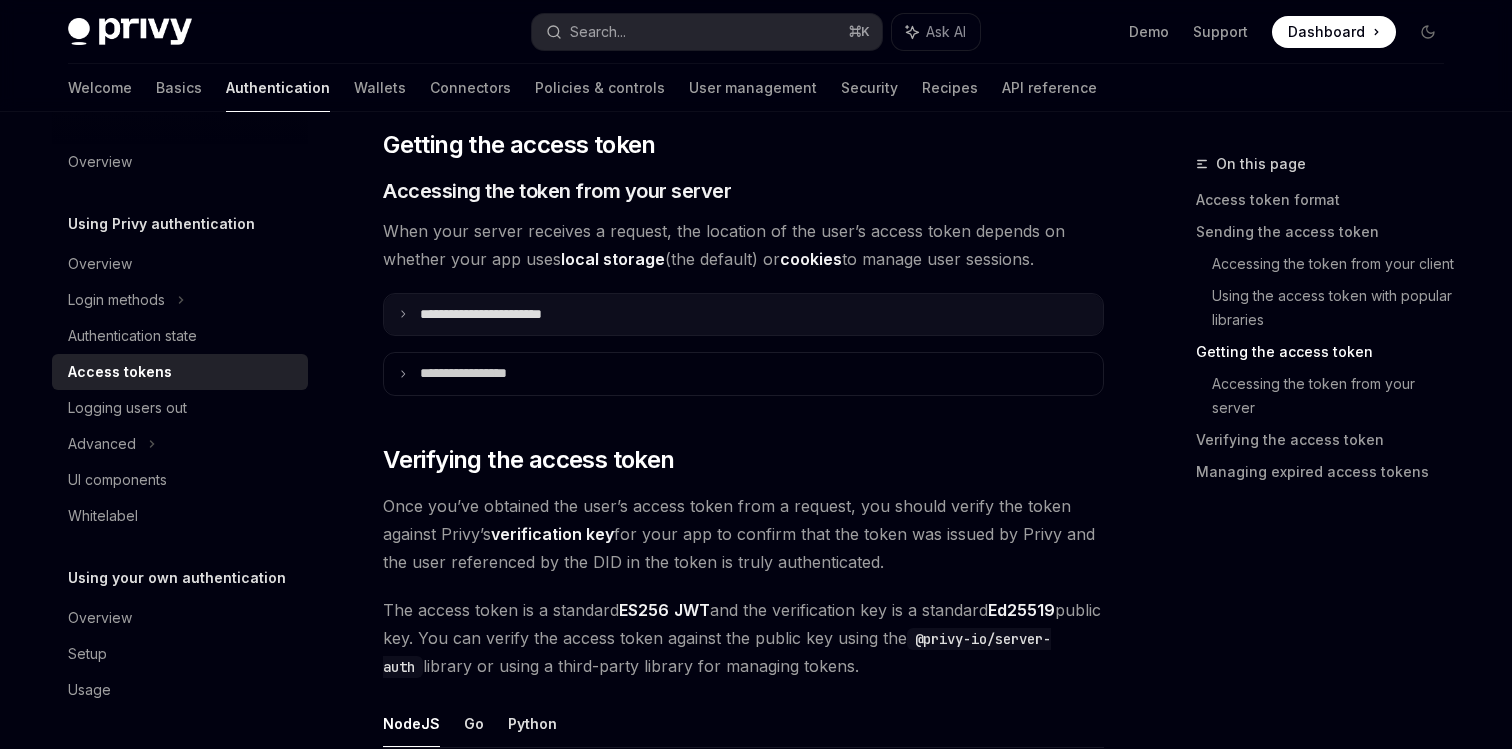 click on "**********" at bounding box center [503, 315] 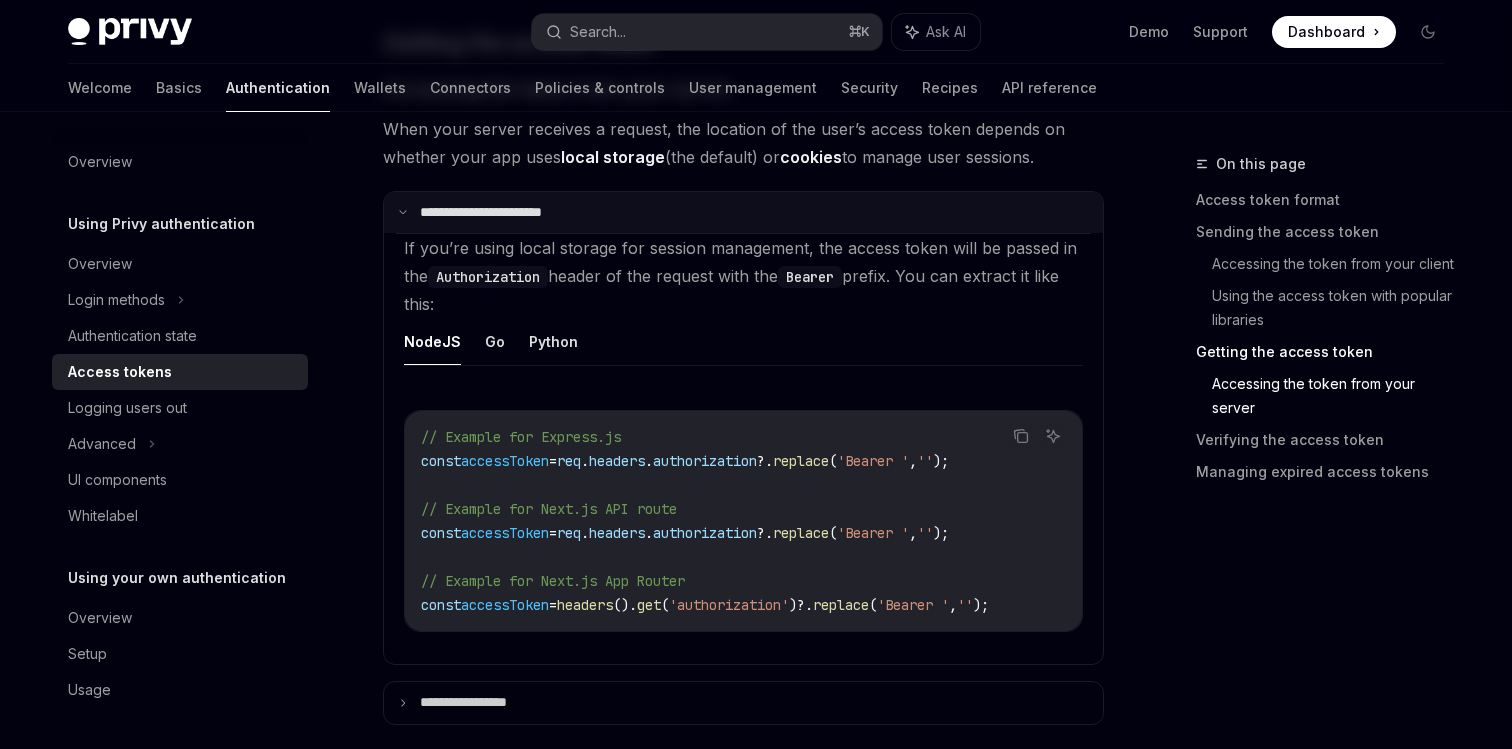 scroll, scrollTop: 2568, scrollLeft: 0, axis: vertical 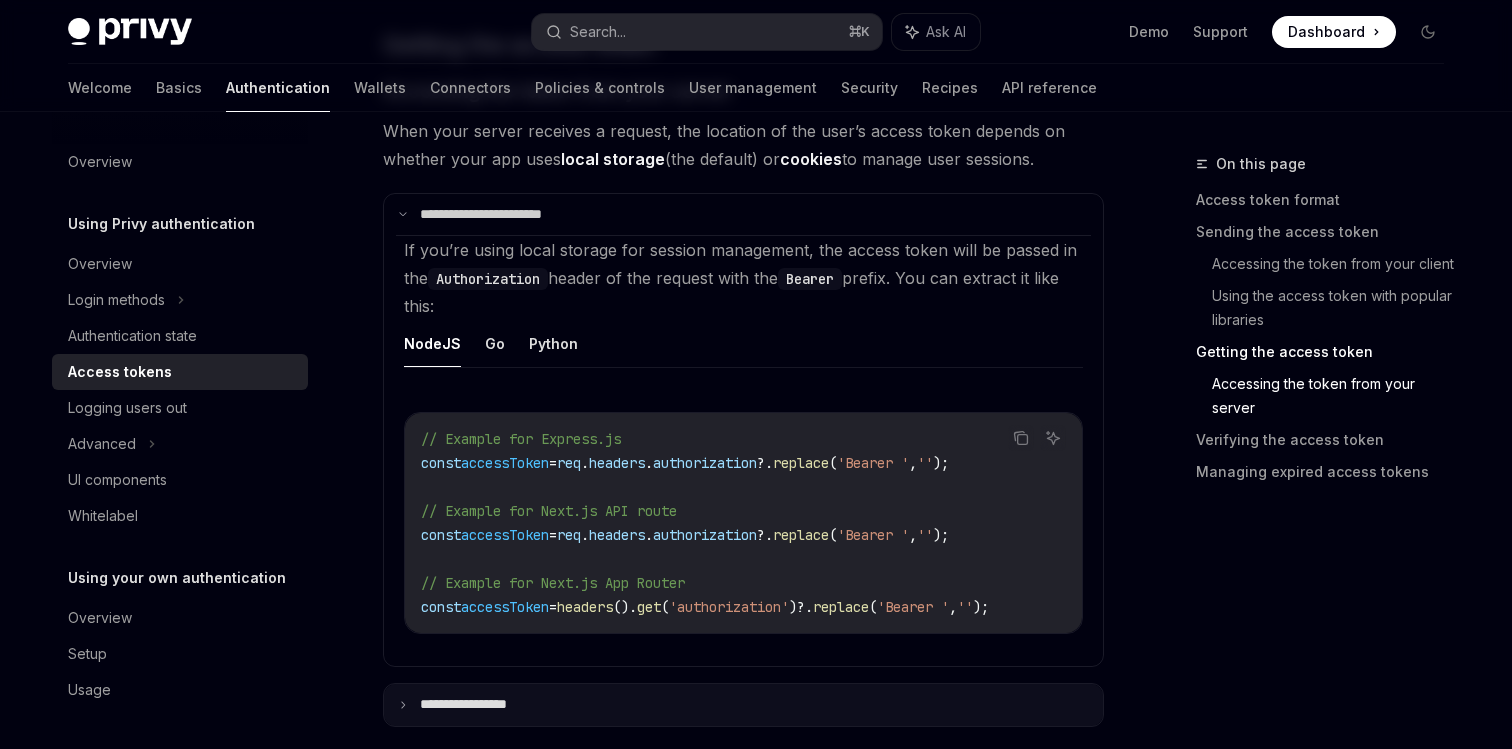 click on "**********" at bounding box center (743, 705) 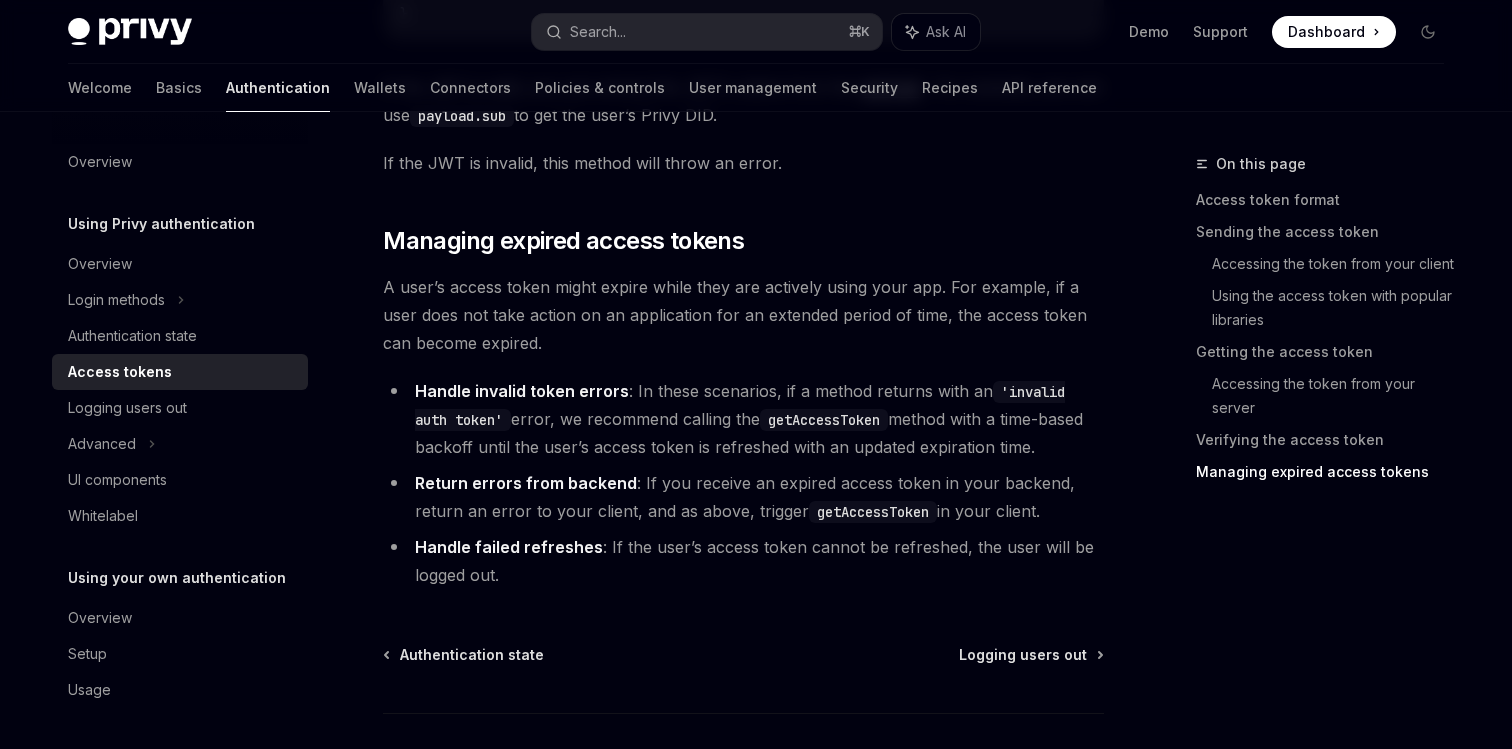 scroll, scrollTop: 5981, scrollLeft: 0, axis: vertical 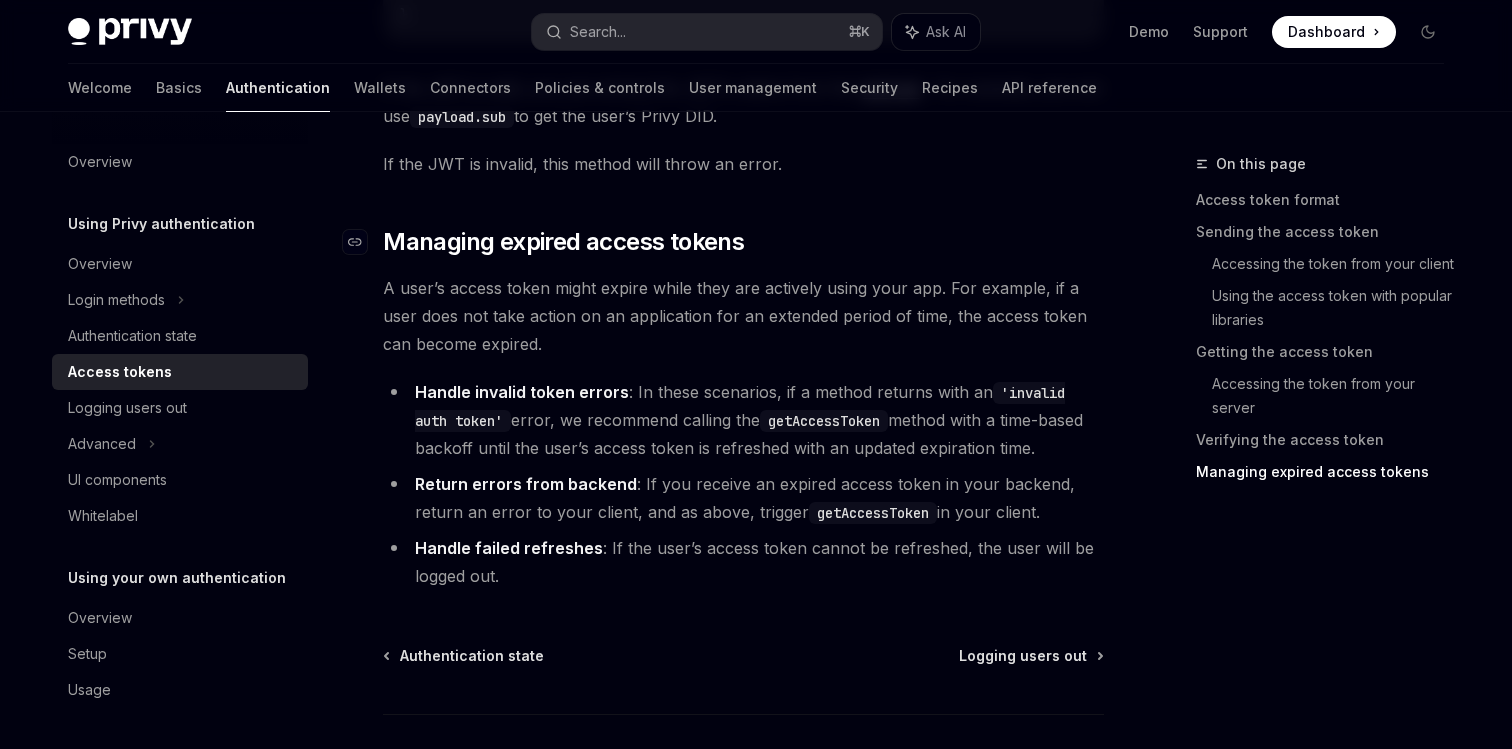click on "Managing expired access tokens" at bounding box center [563, 242] 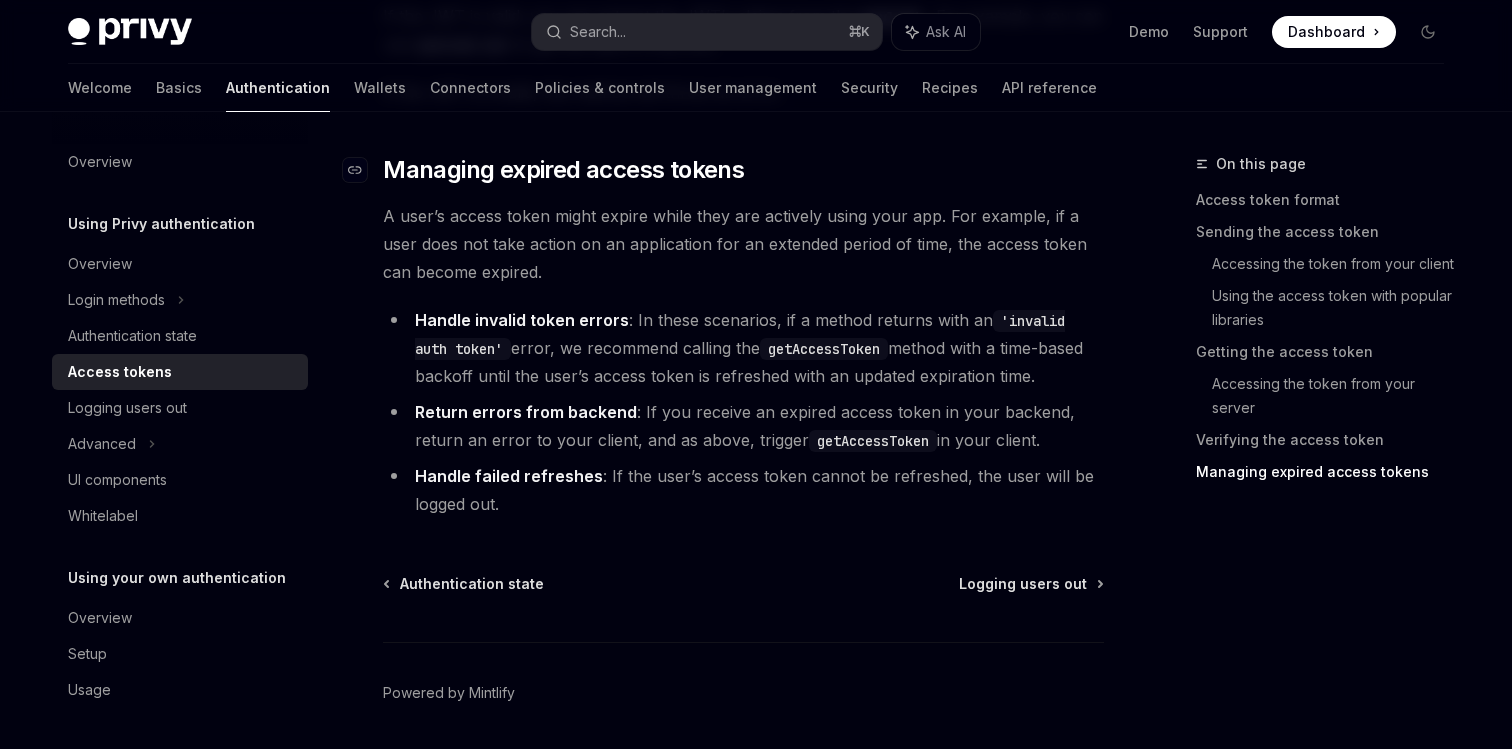 scroll, scrollTop: 6060, scrollLeft: 0, axis: vertical 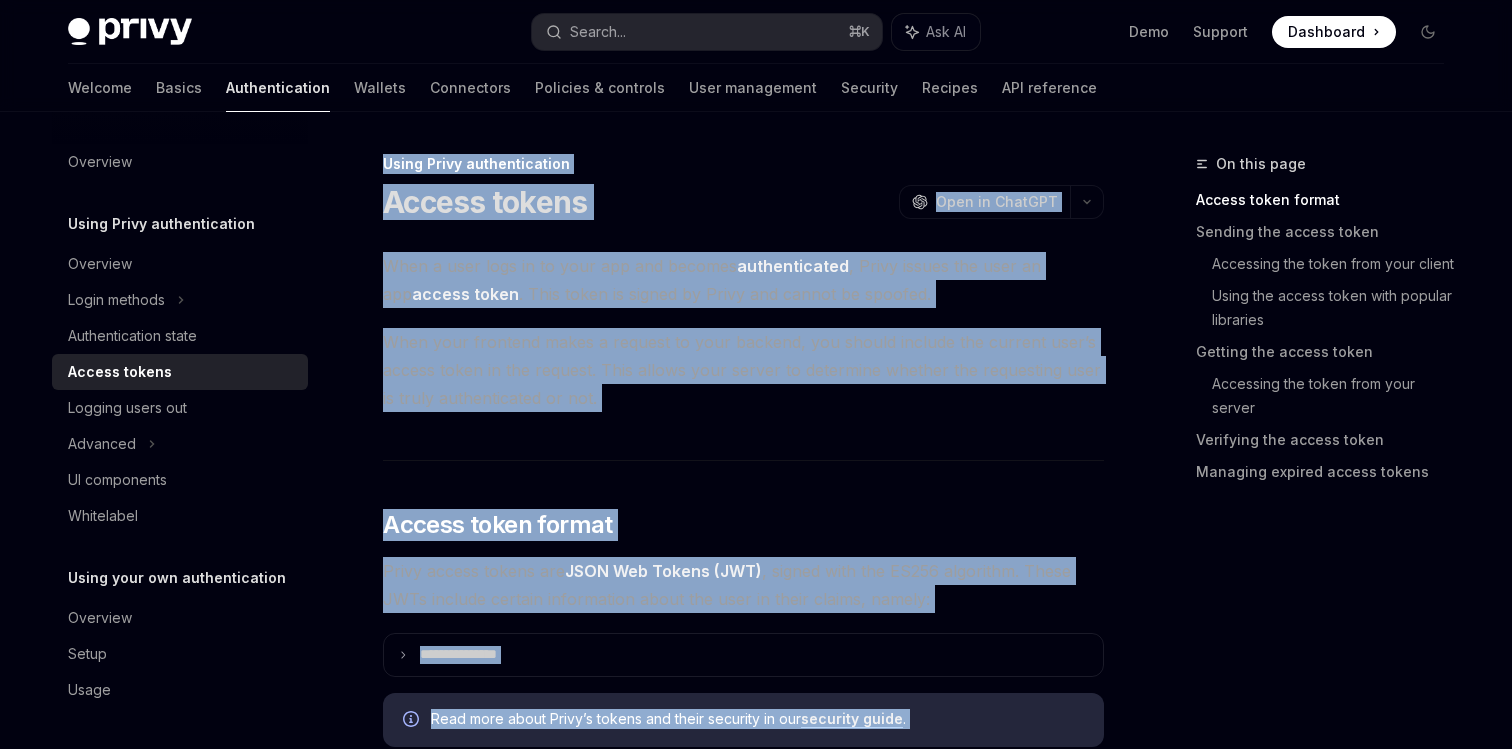 drag, startPoint x: 710, startPoint y: 560, endPoint x: 379, endPoint y: 145, distance: 530.8352 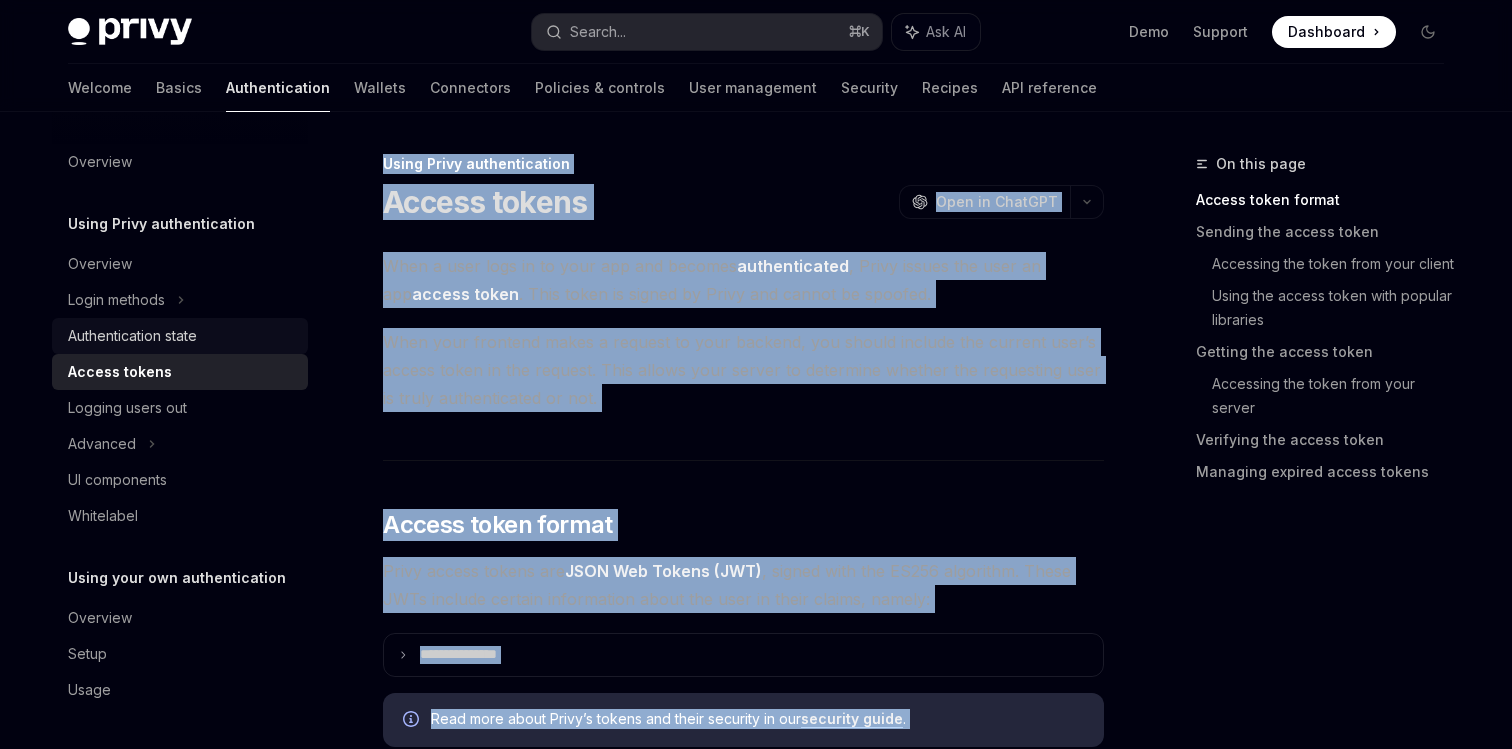 click on "Authentication state" at bounding box center [132, 336] 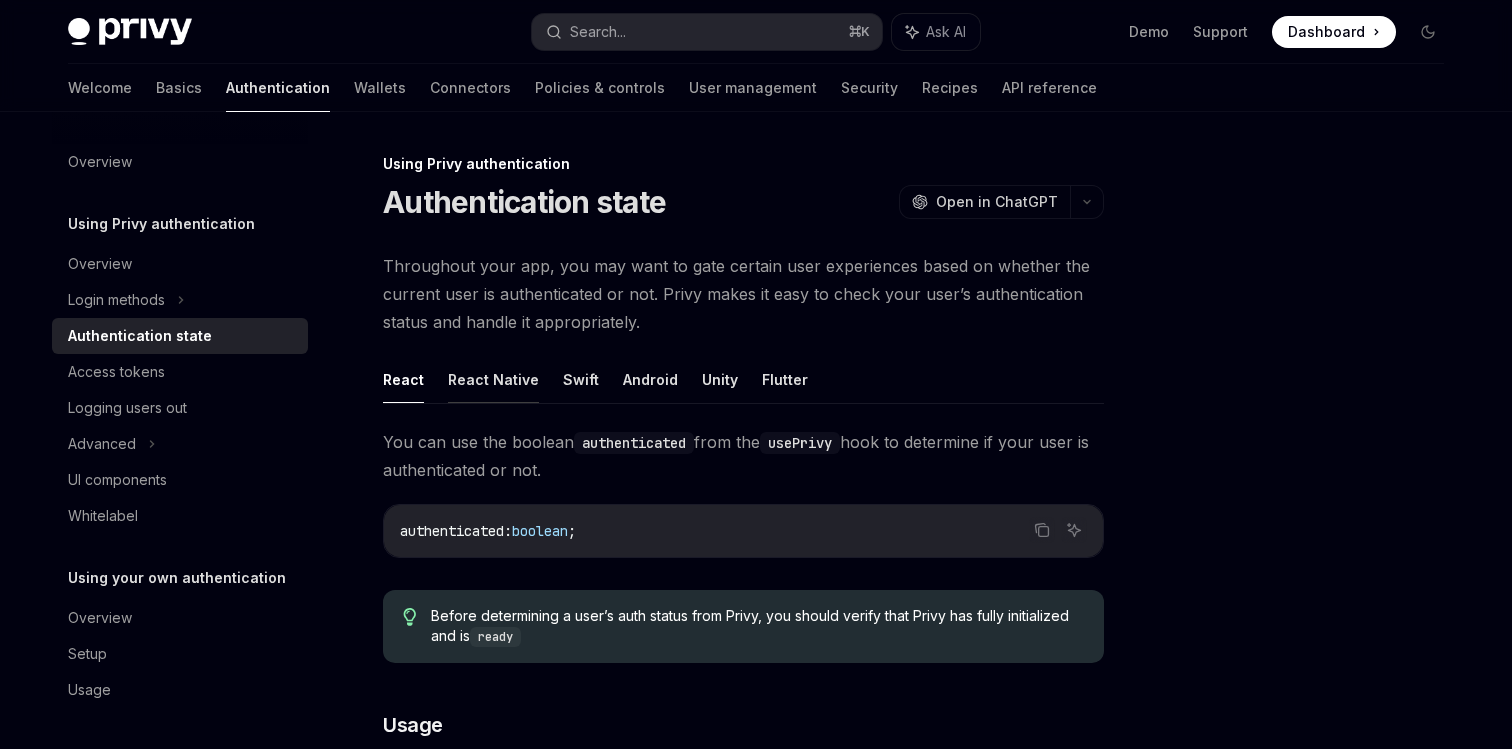 click on "React Native" at bounding box center [493, 379] 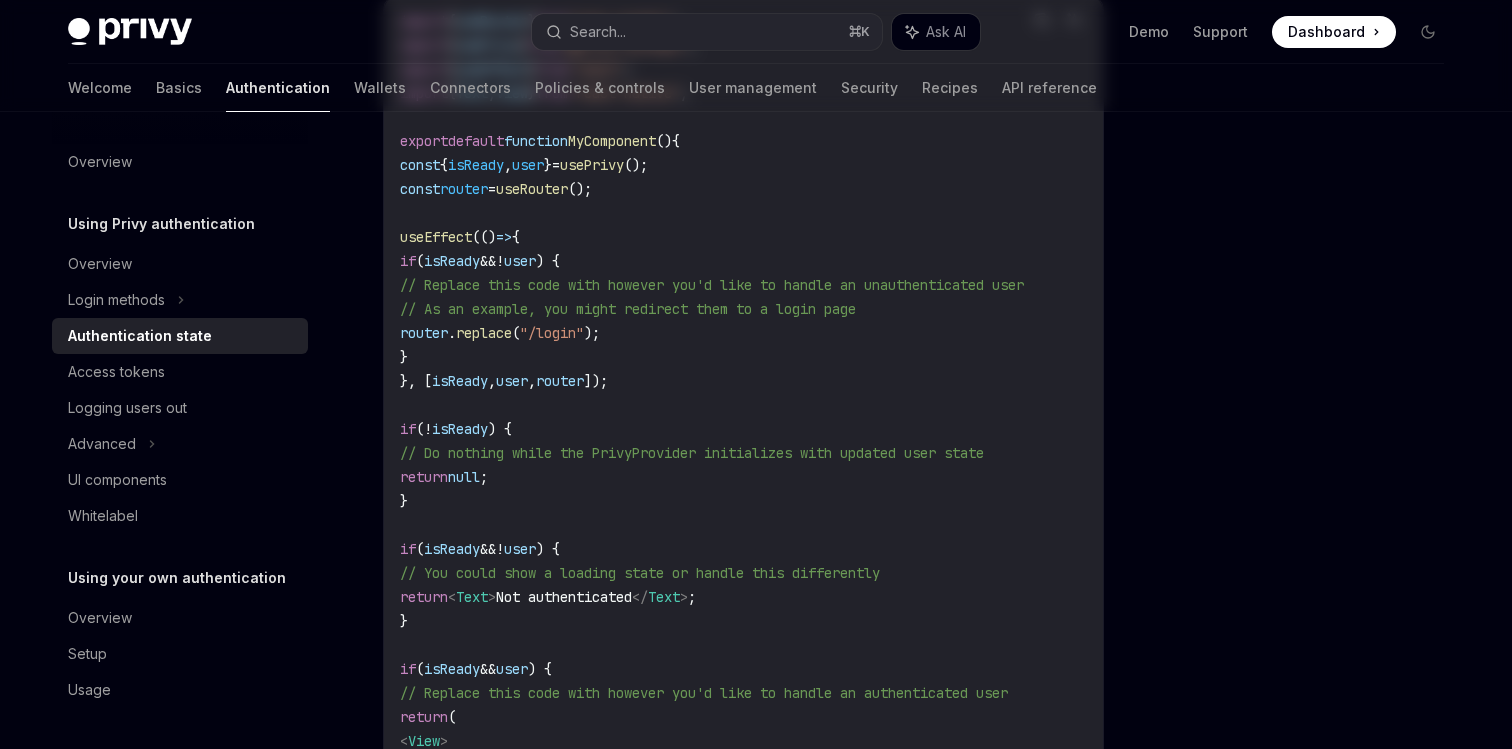 scroll, scrollTop: 0, scrollLeft: 0, axis: both 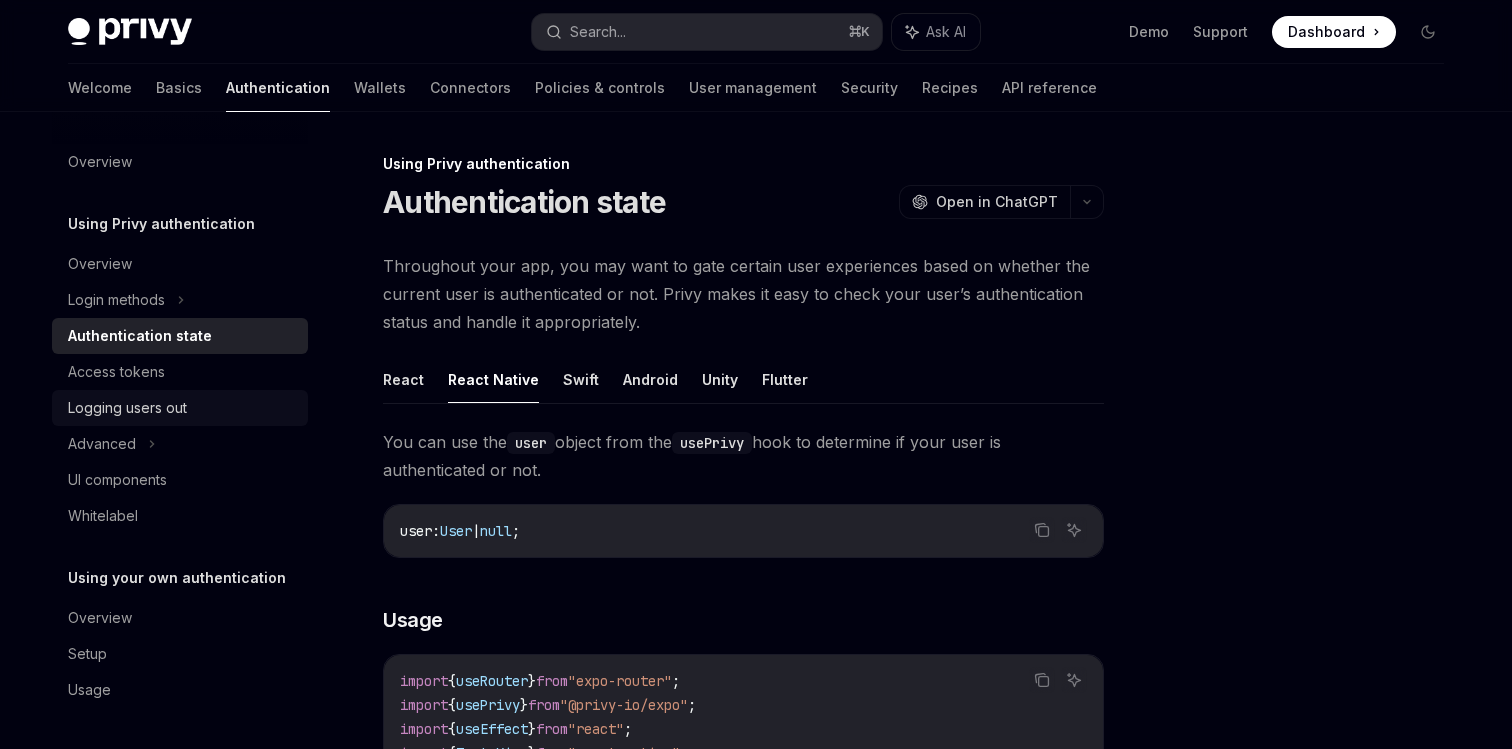click on "Logging users out" at bounding box center [180, 408] 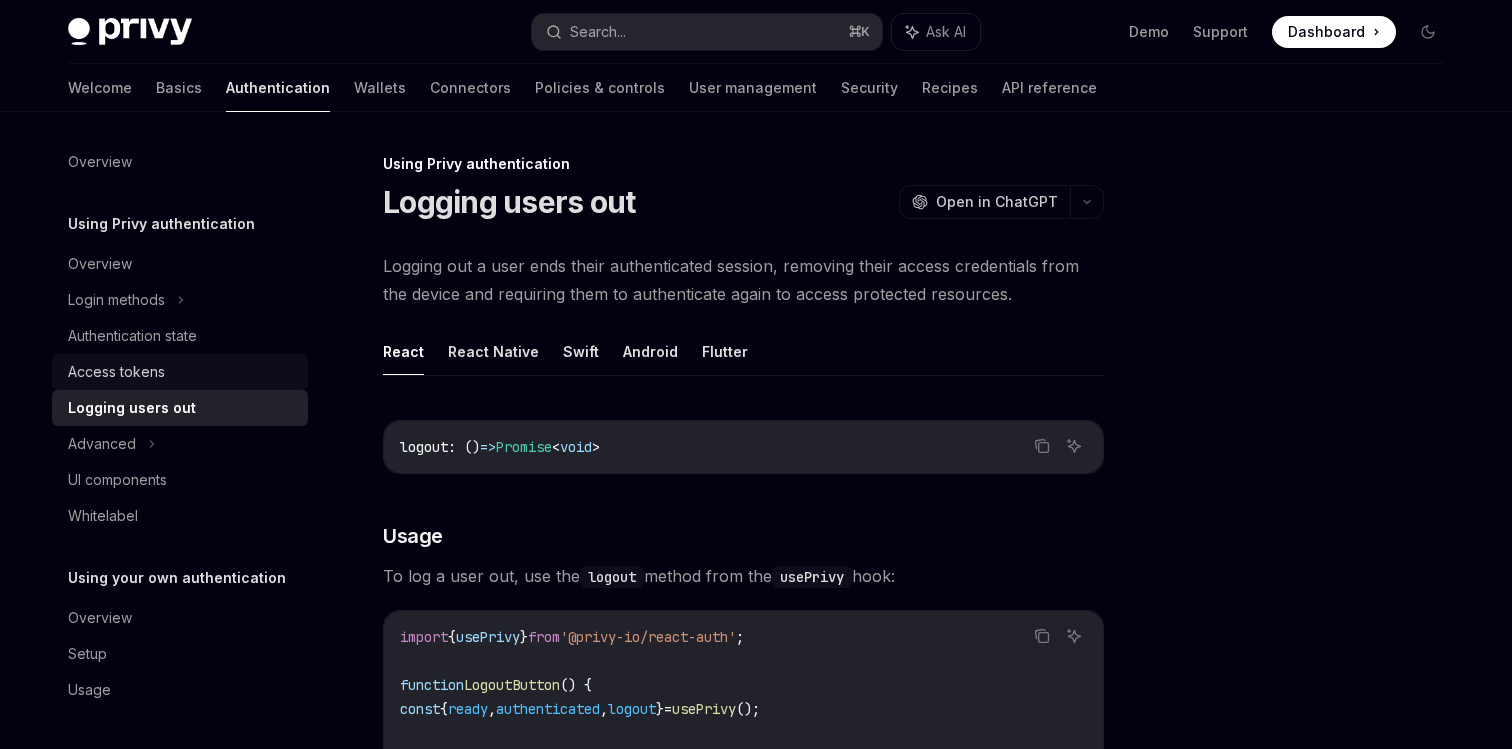 click on "Access tokens" at bounding box center [180, 372] 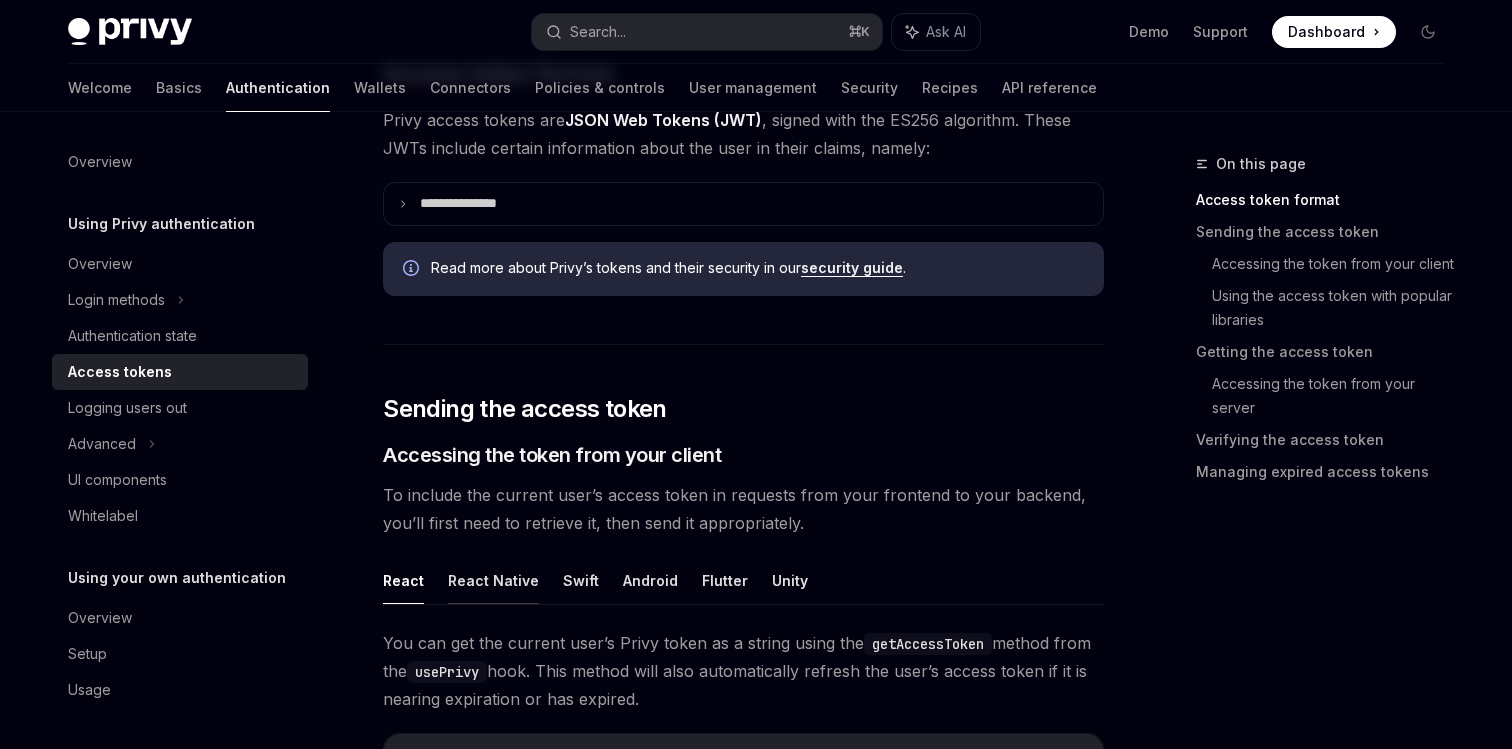 click on "React Native" at bounding box center (493, 580) 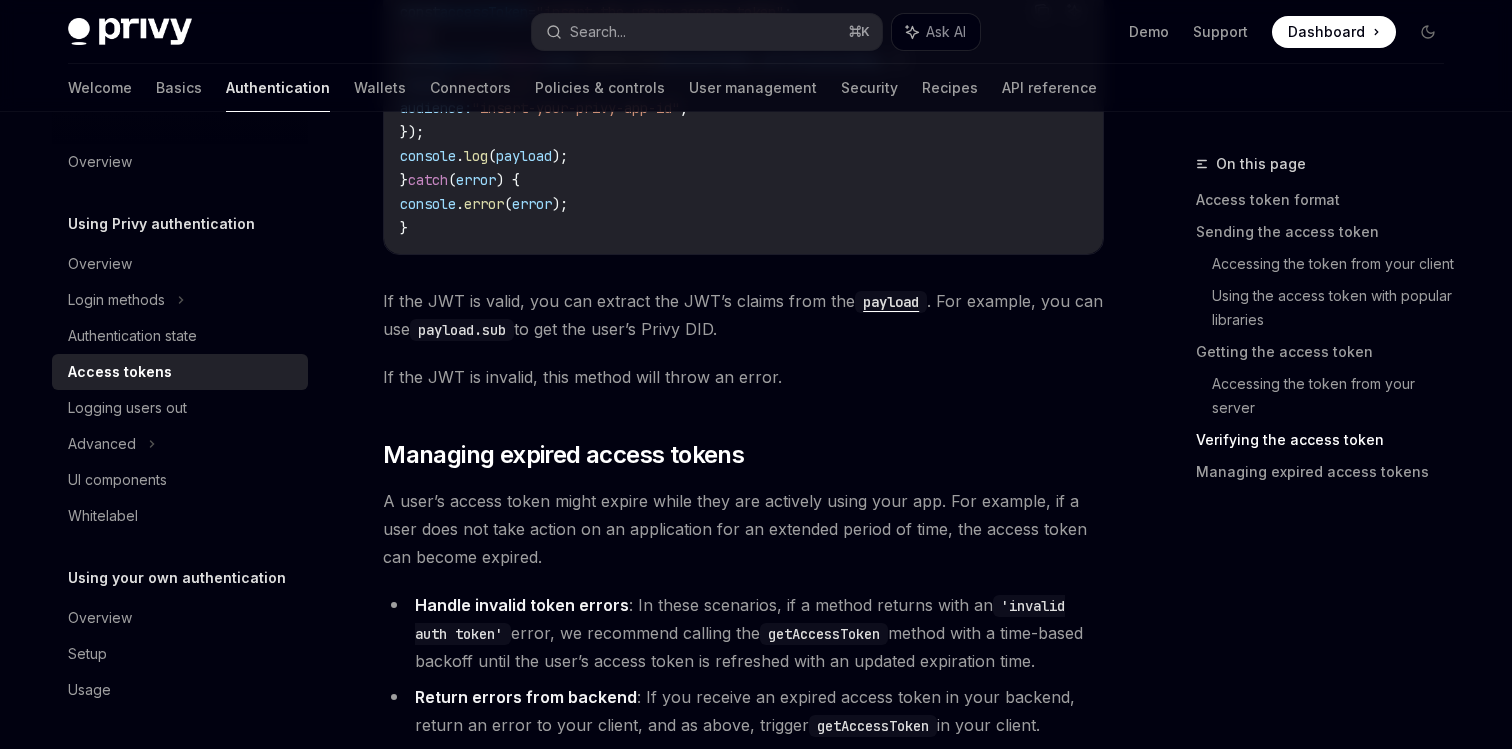 scroll, scrollTop: 5003, scrollLeft: 0, axis: vertical 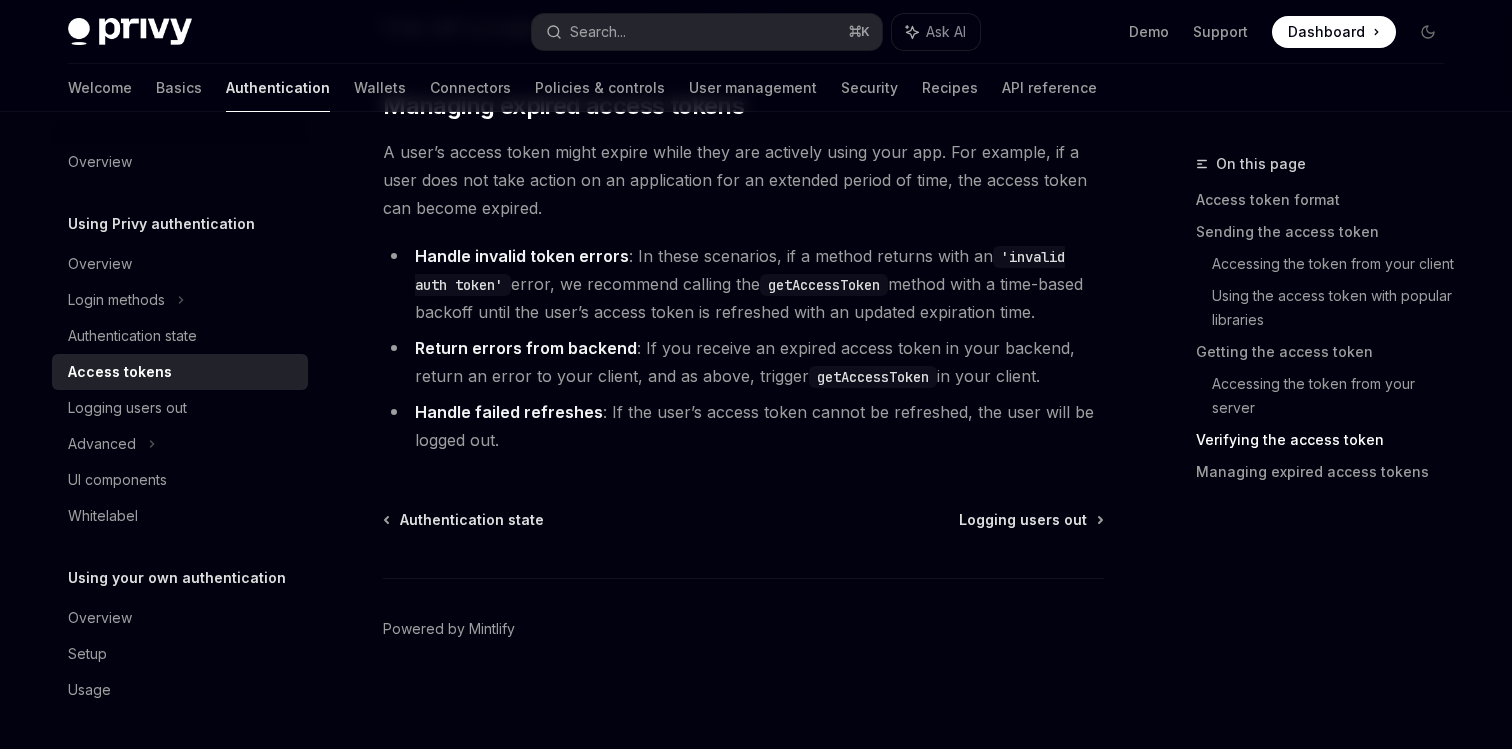 click on "Handle invalid token errors : In these scenarios, if a method returns with an  'invalid auth token'  error, we recommend calling the  getAccessToken  method with a time-based backoff until the user’s access token is refreshed with an updated expiration time." at bounding box center (743, 284) 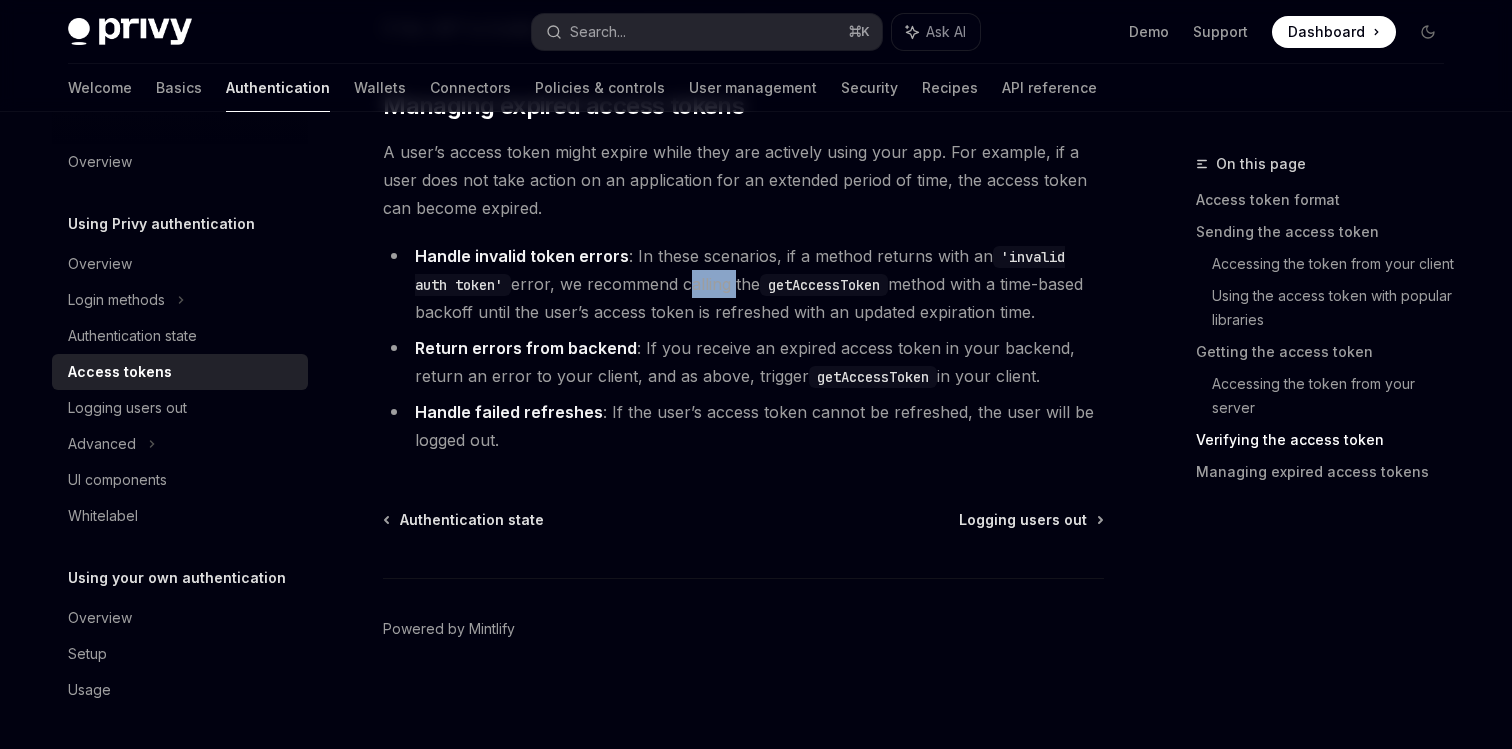 click on "Handle invalid token errors : In these scenarios, if a method returns with an  'invalid auth token'  error, we recommend calling the  getAccessToken  method with a time-based backoff until the user’s access token is refreshed with an updated expiration time." at bounding box center [743, 284] 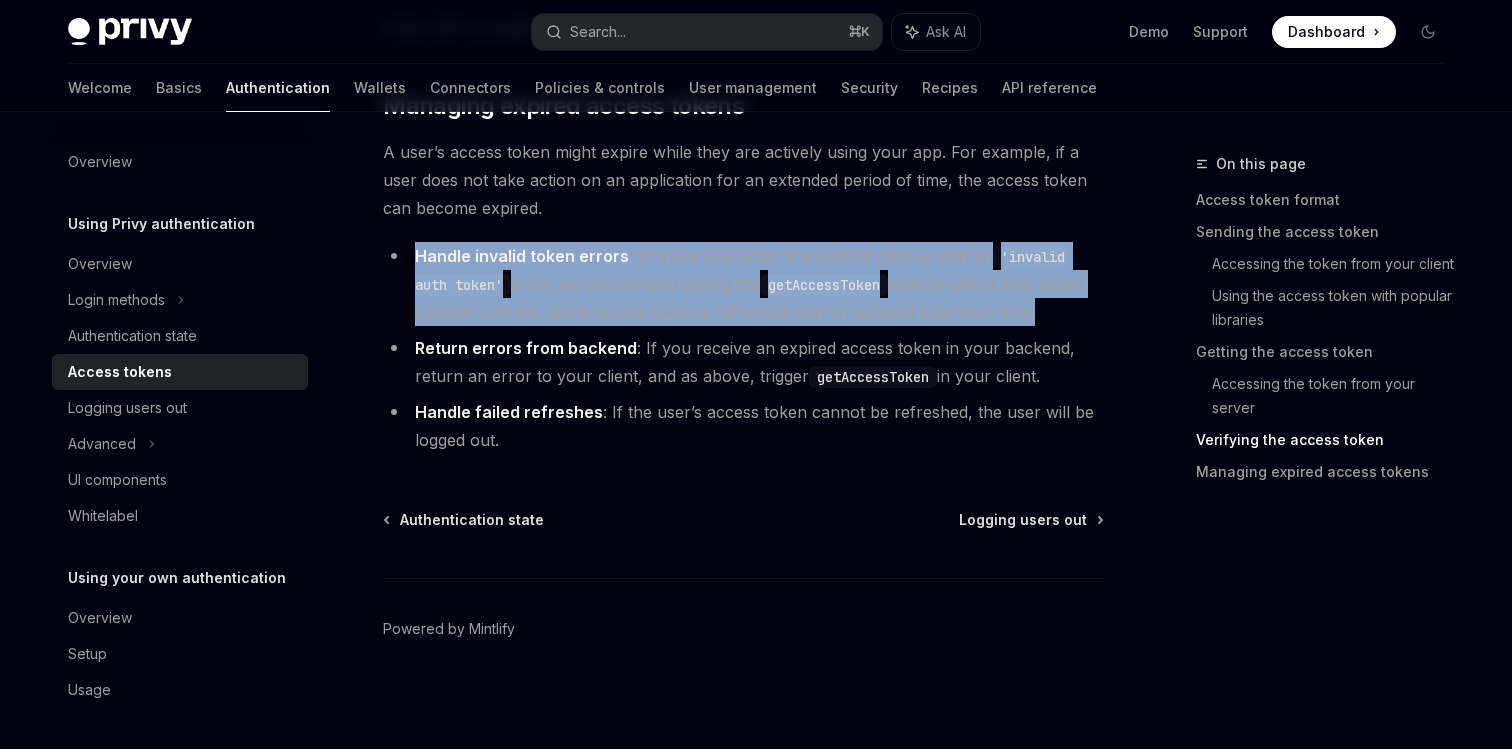 click on "Handle invalid token errors : In these scenarios, if a method returns with an  'invalid auth token'  error, we recommend calling the  getAccessToken  method with a time-based backoff until the user’s access token is refreshed with an updated expiration time." at bounding box center [743, 284] 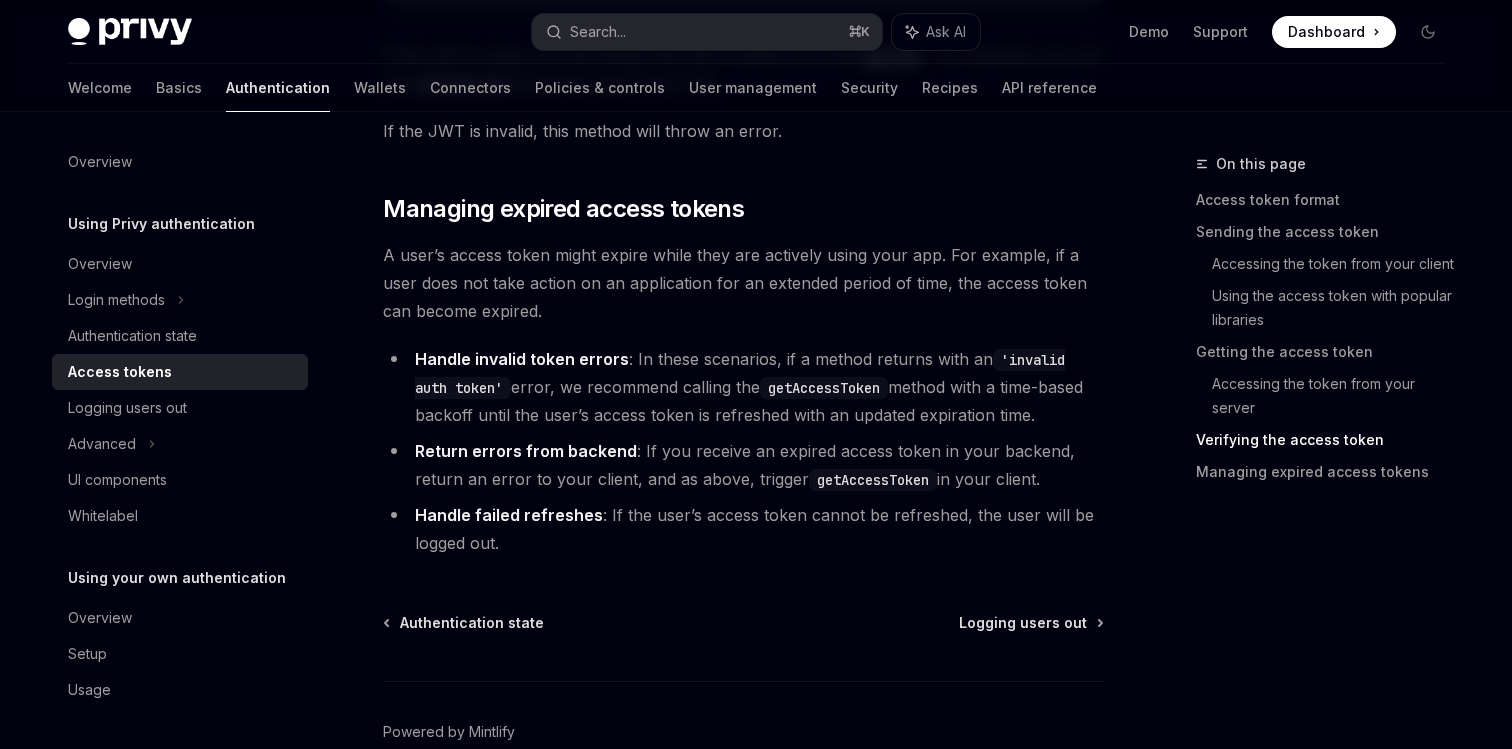 scroll, scrollTop: 4877, scrollLeft: 0, axis: vertical 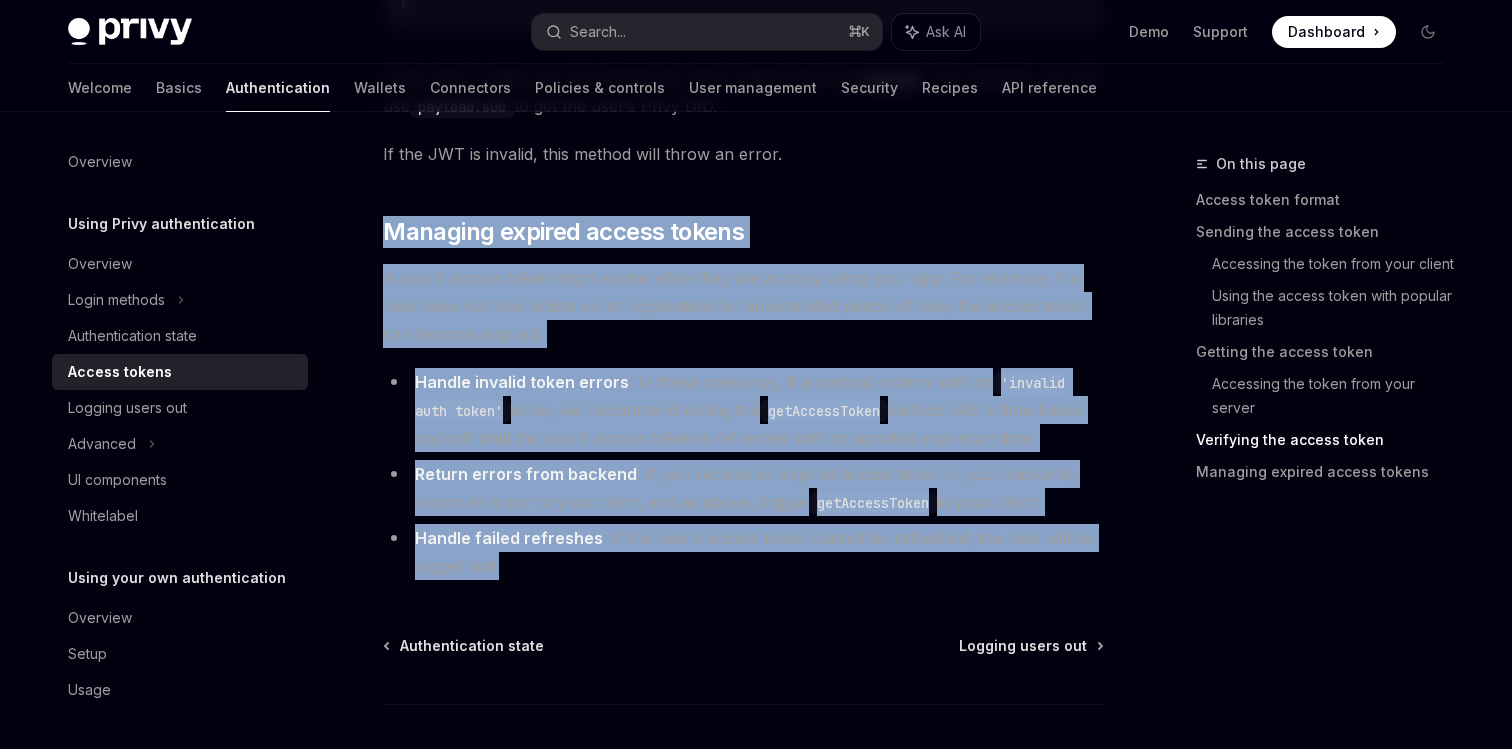 drag, startPoint x: 355, startPoint y: 209, endPoint x: 640, endPoint y: 565, distance: 456.0274 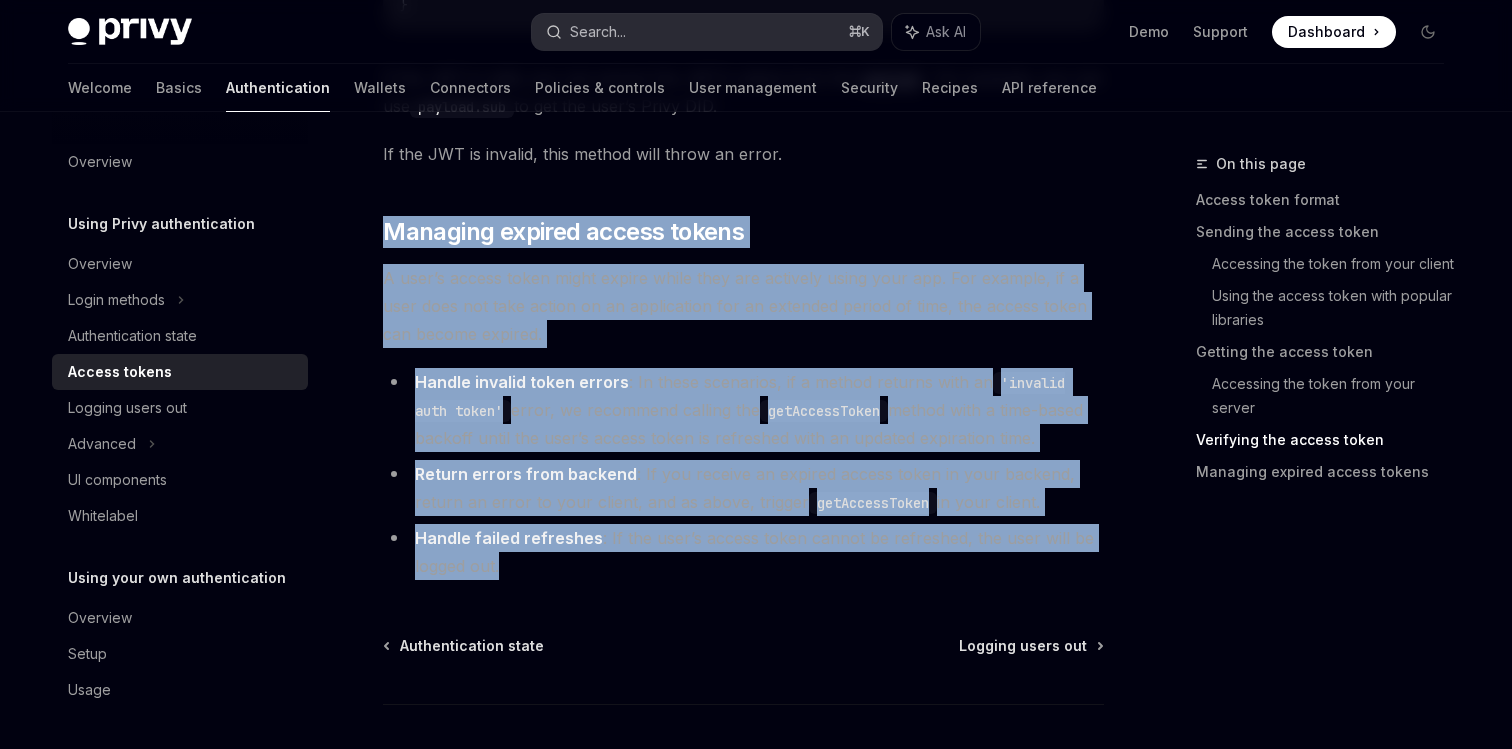 click on "Search... ⌘ K" at bounding box center [707, 32] 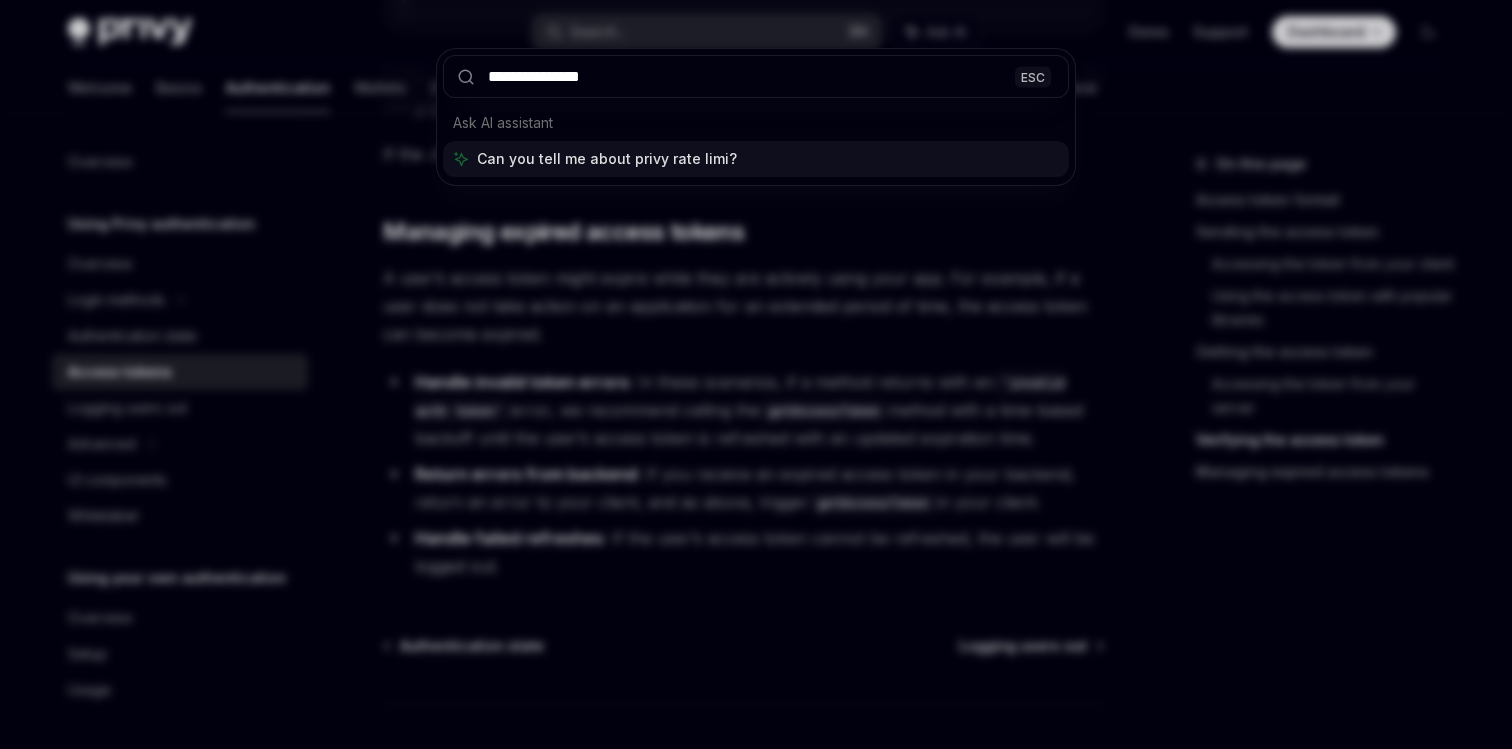 type on "**********" 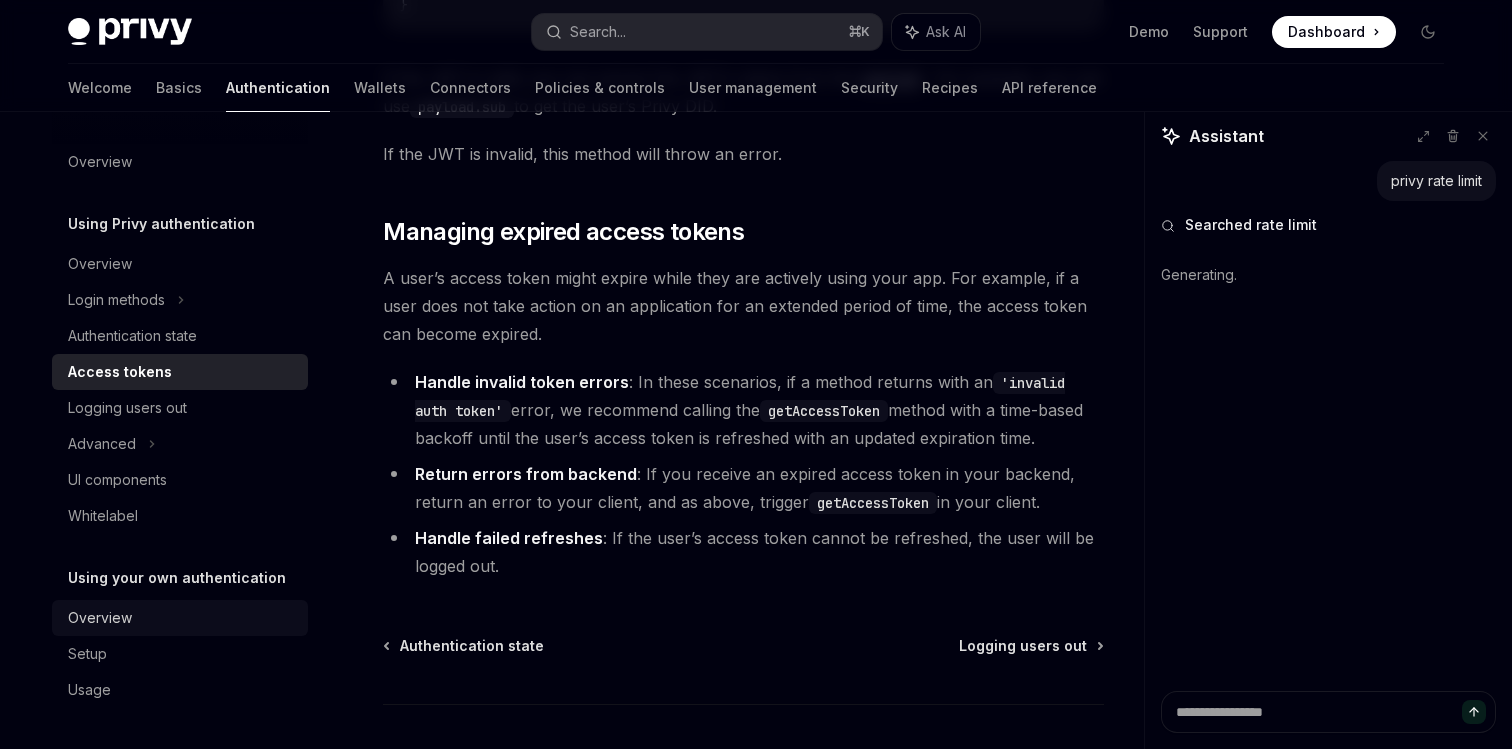 scroll, scrollTop: 5003, scrollLeft: 0, axis: vertical 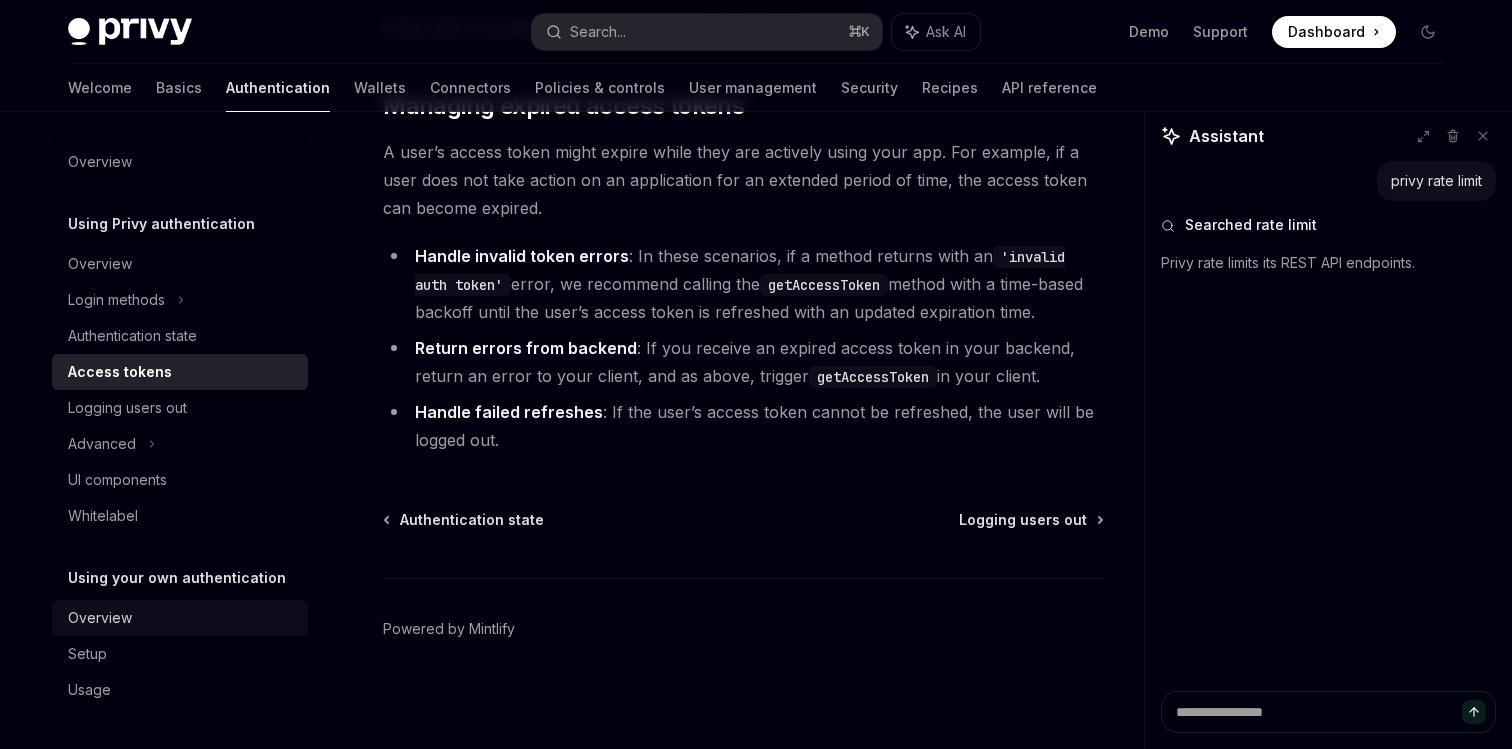 type on "*" 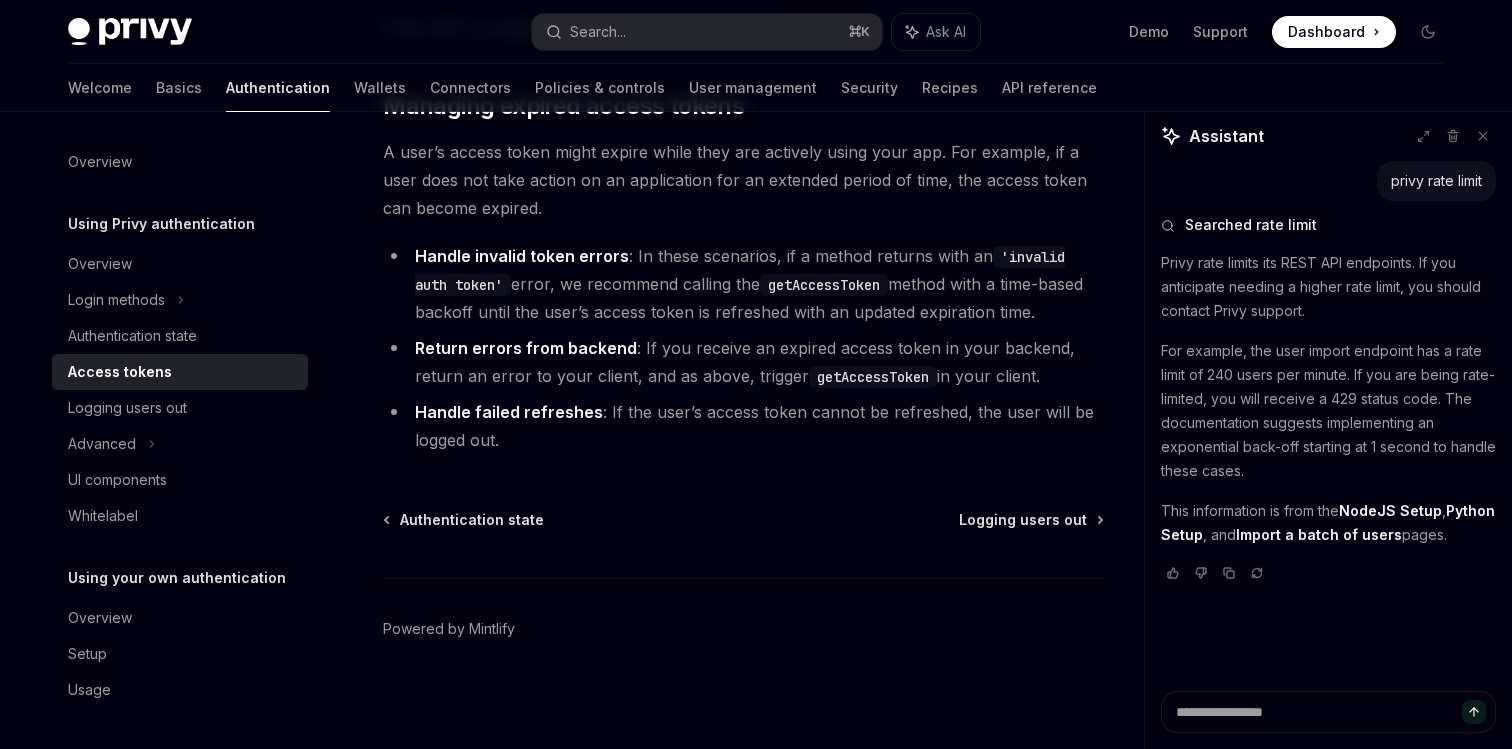 click on "For example, the user import endpoint has a rate limit of 240 users per minute. If you are being rate-limited, you will receive a 429 status code. The documentation suggests implementing an exponential back-off starting at 1 second to handle these cases." at bounding box center [1328, 411] 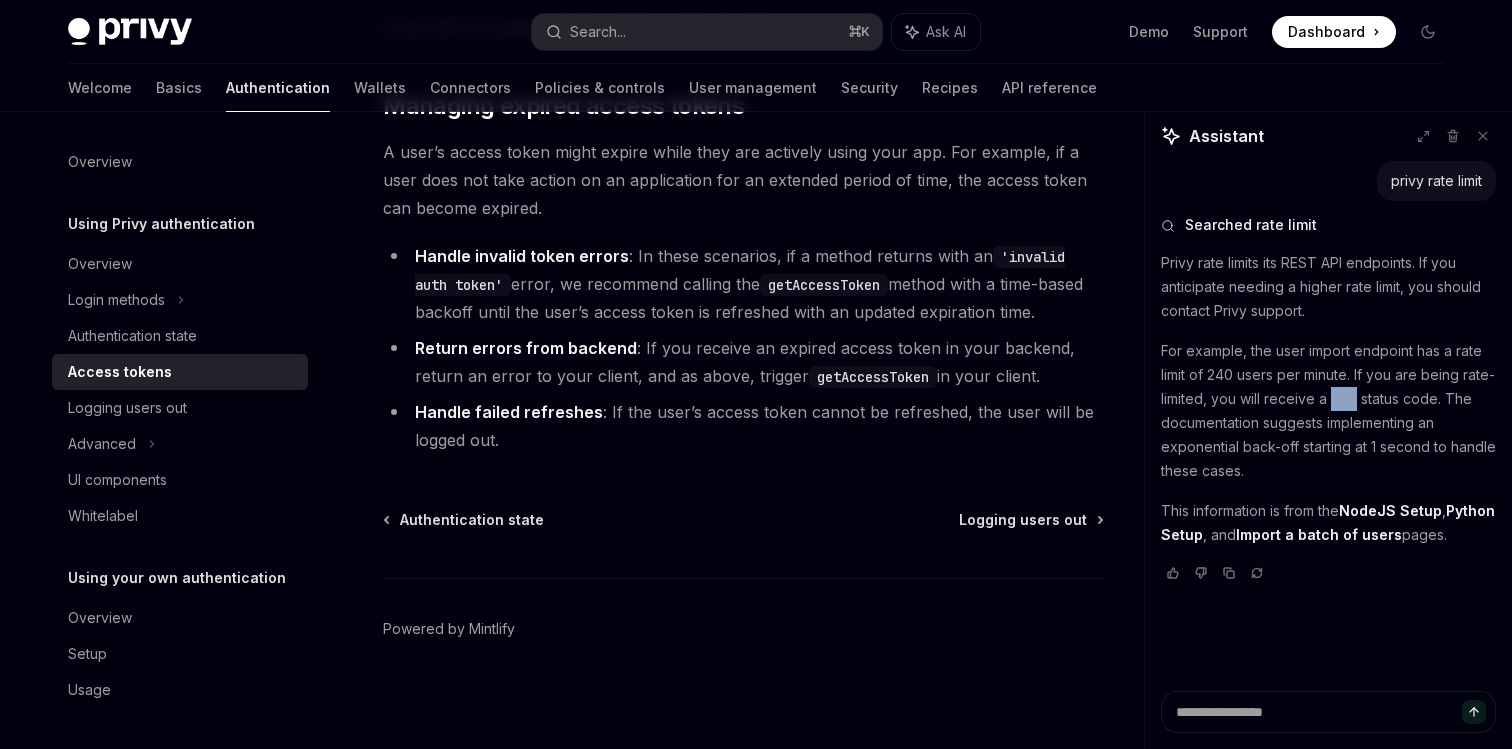 click on "For example, the user import endpoint has a rate limit of 240 users per minute. If you are being rate-limited, you will receive a 429 status code. The documentation suggests implementing an exponential back-off starting at 1 second to handle these cases." at bounding box center [1328, 411] 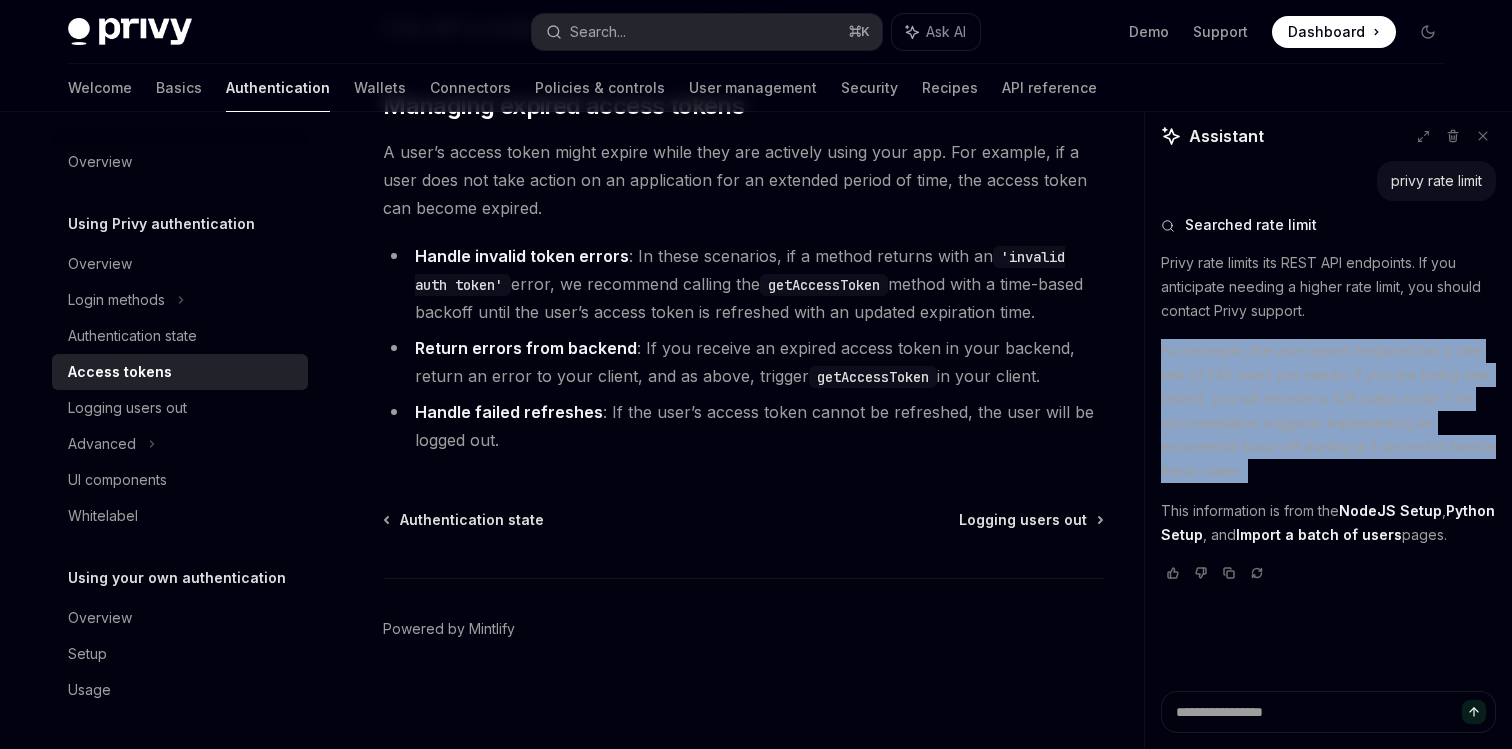 click on "For example, the user import endpoint has a rate limit of 240 users per minute. If you are being rate-limited, you will receive a 429 status code. The documentation suggests implementing an exponential back-off starting at 1 second to handle these cases." at bounding box center (1328, 411) 